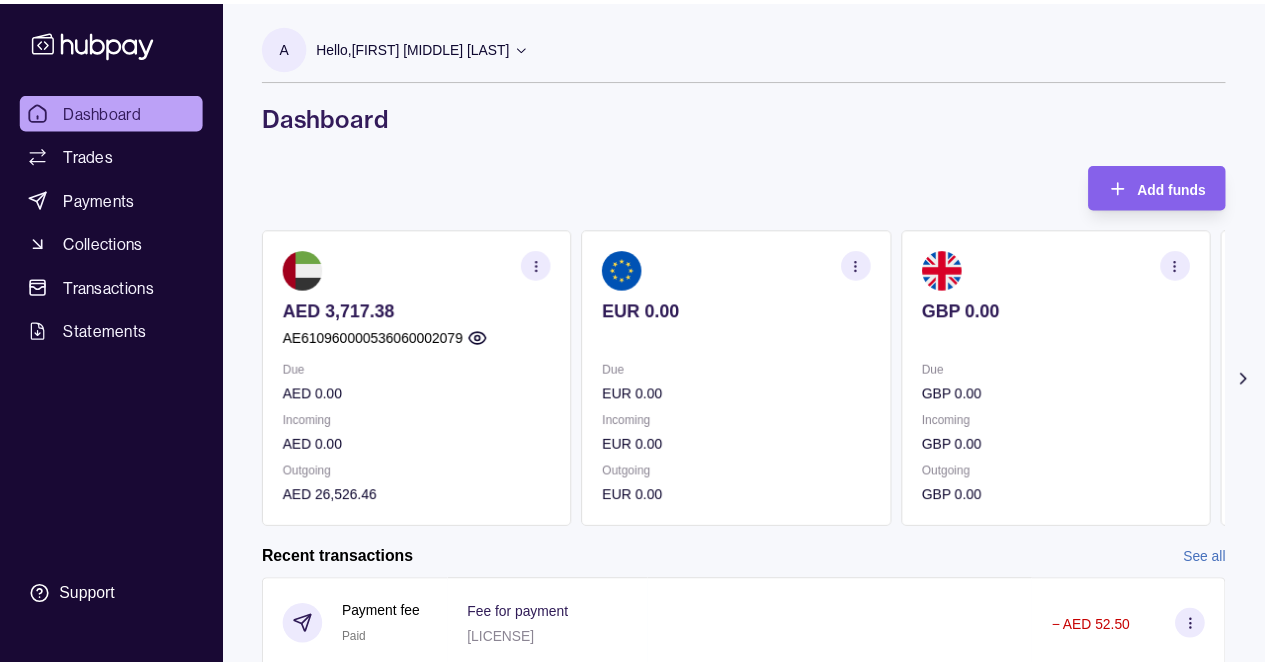 scroll, scrollTop: 261, scrollLeft: 0, axis: vertical 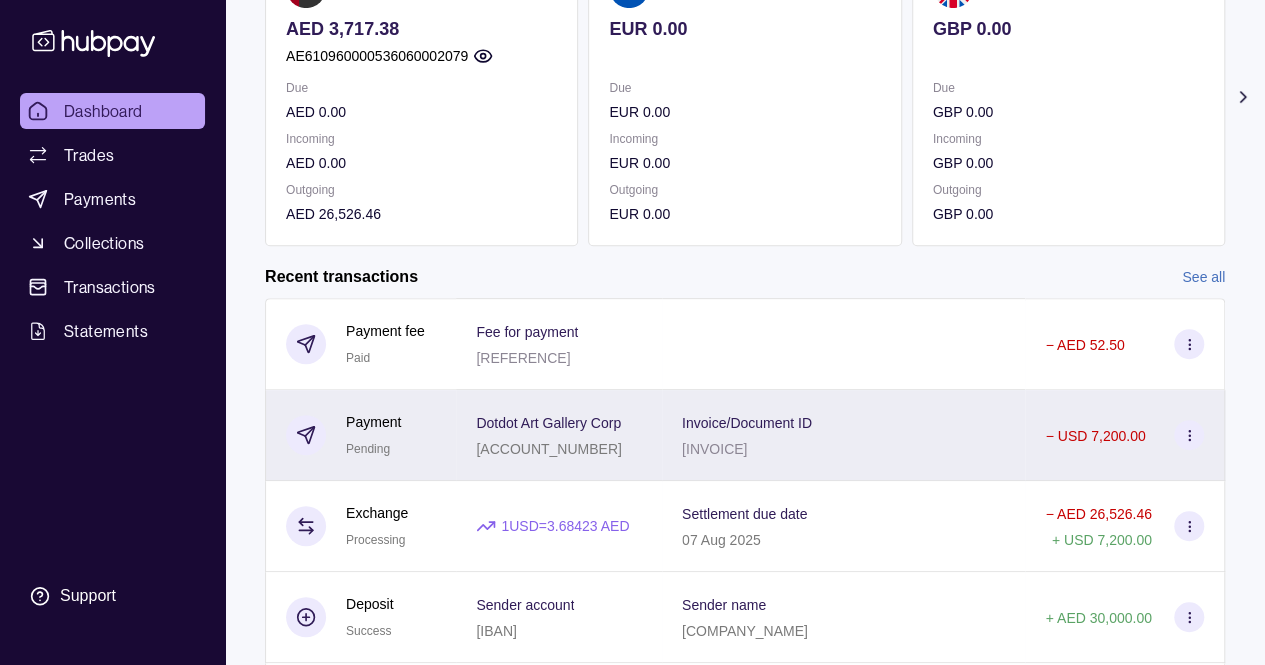 click on "Invoice/Document ID [INVOICE]" at bounding box center (844, 435) 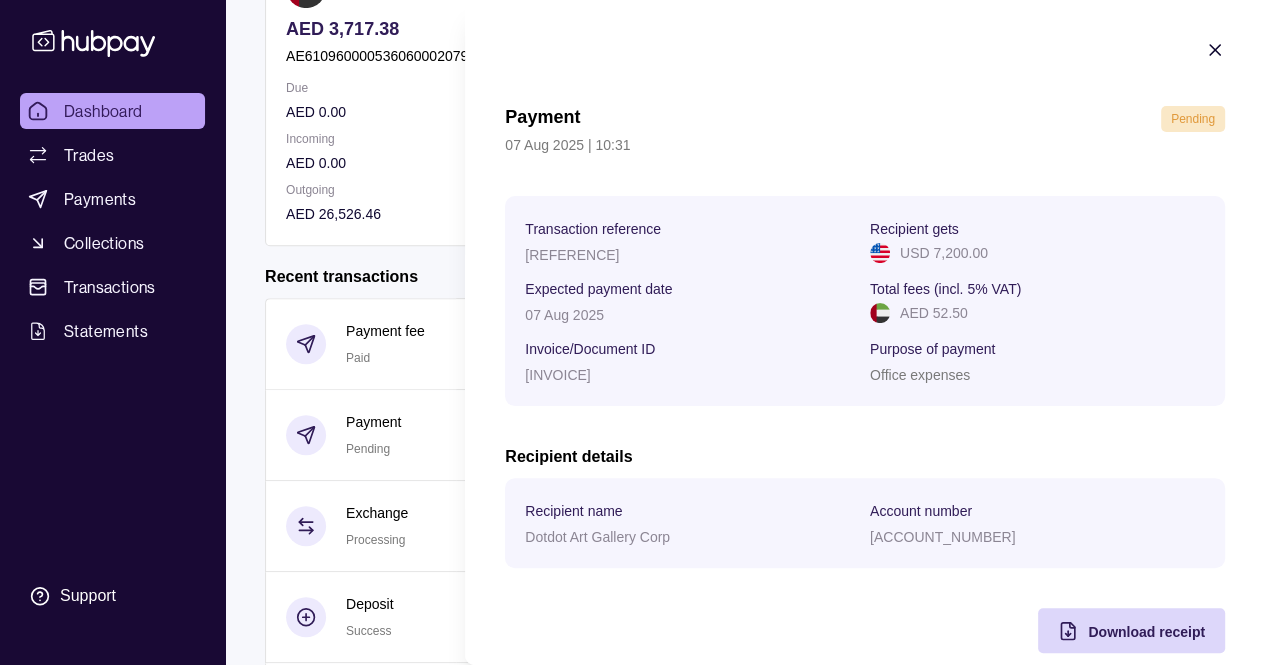 click on "[INVOICE]" at bounding box center (557, 375) 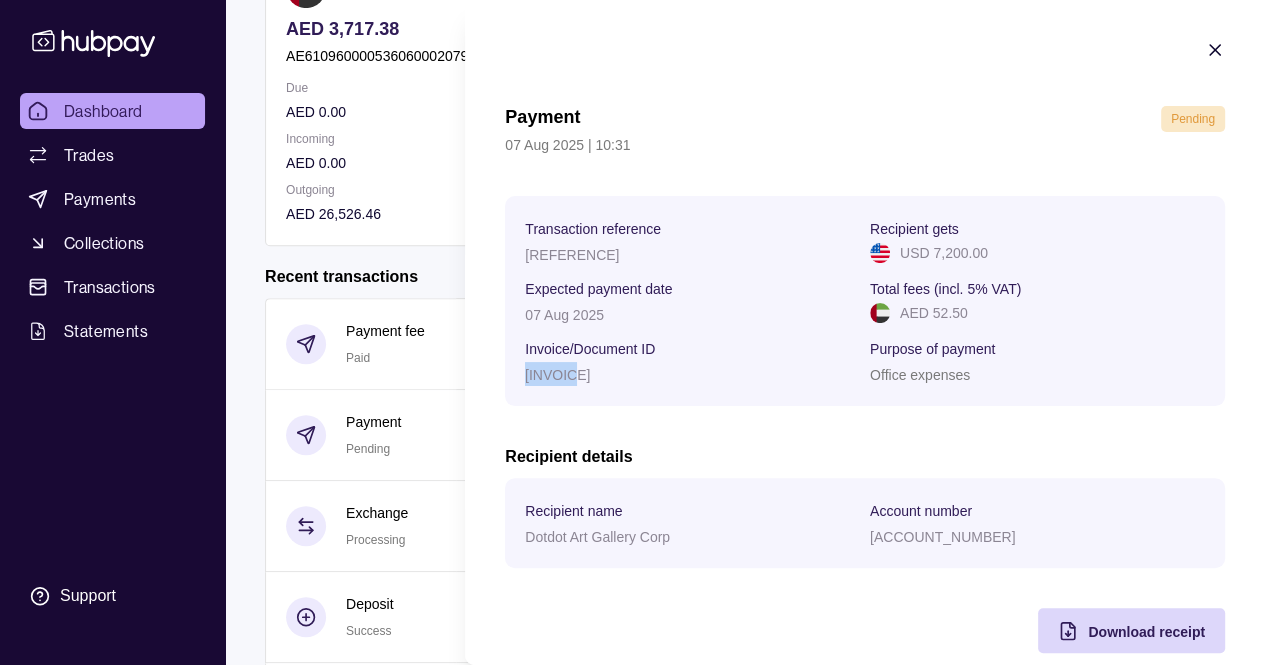 click on "[INVOICE]" at bounding box center [557, 375] 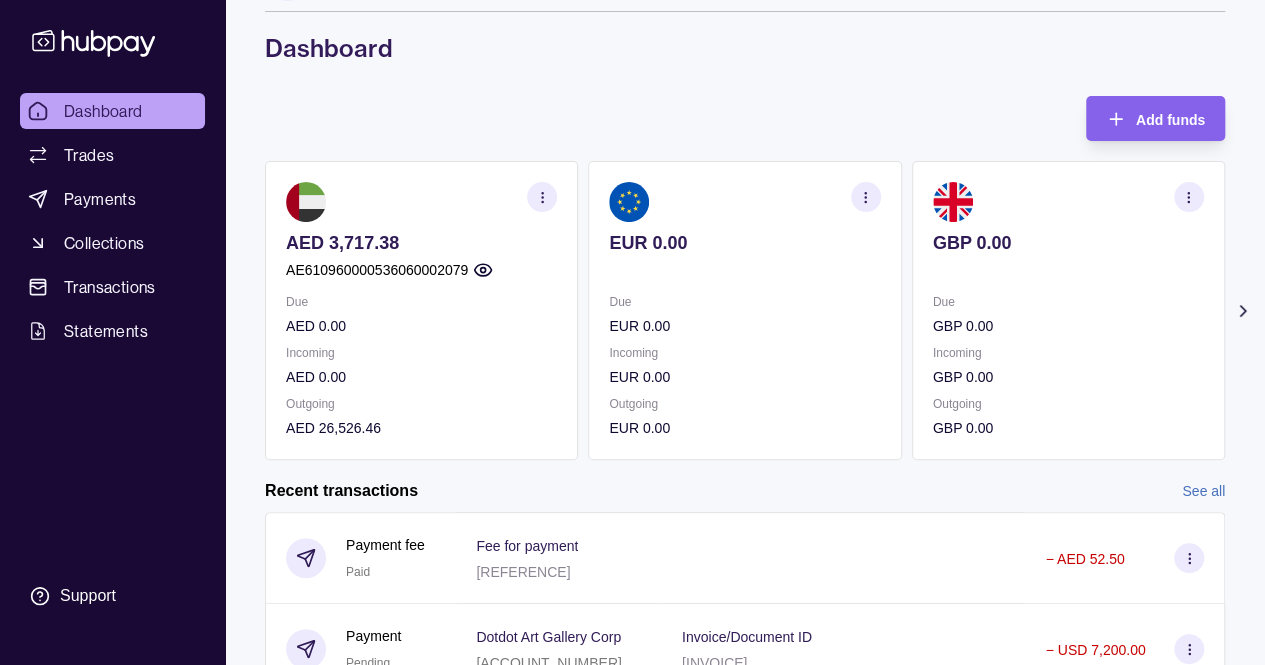 scroll, scrollTop: 66, scrollLeft: 0, axis: vertical 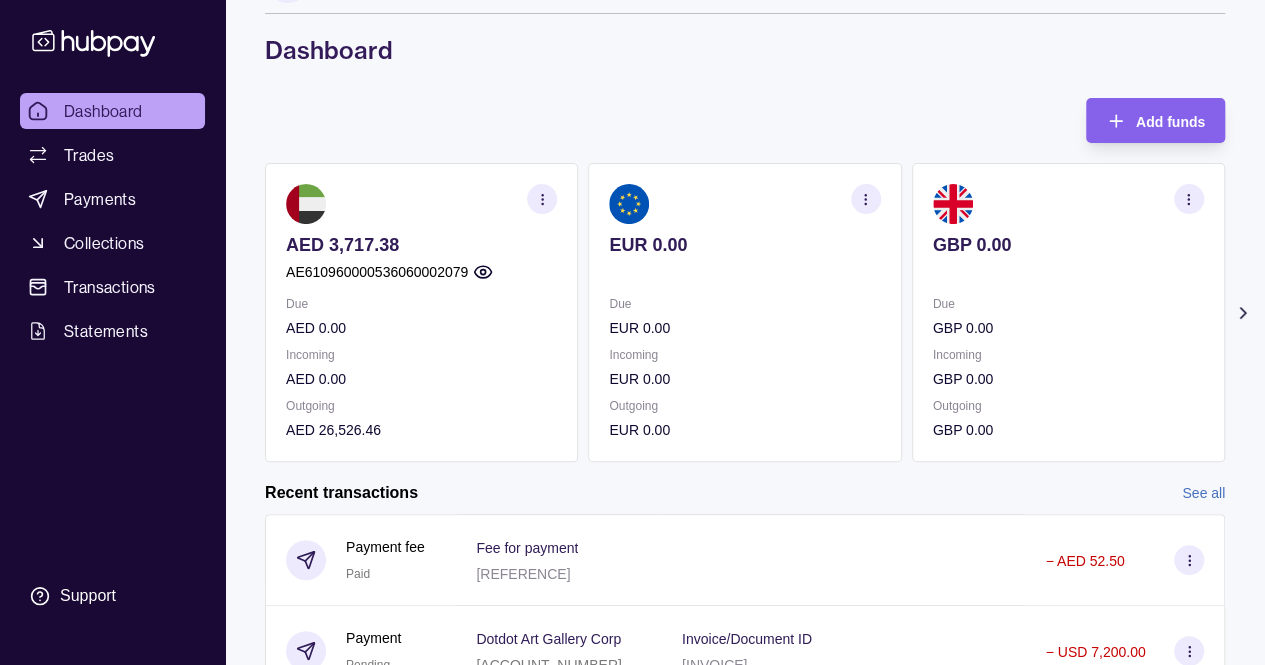 click on "Dashboard" at bounding box center [103, 111] 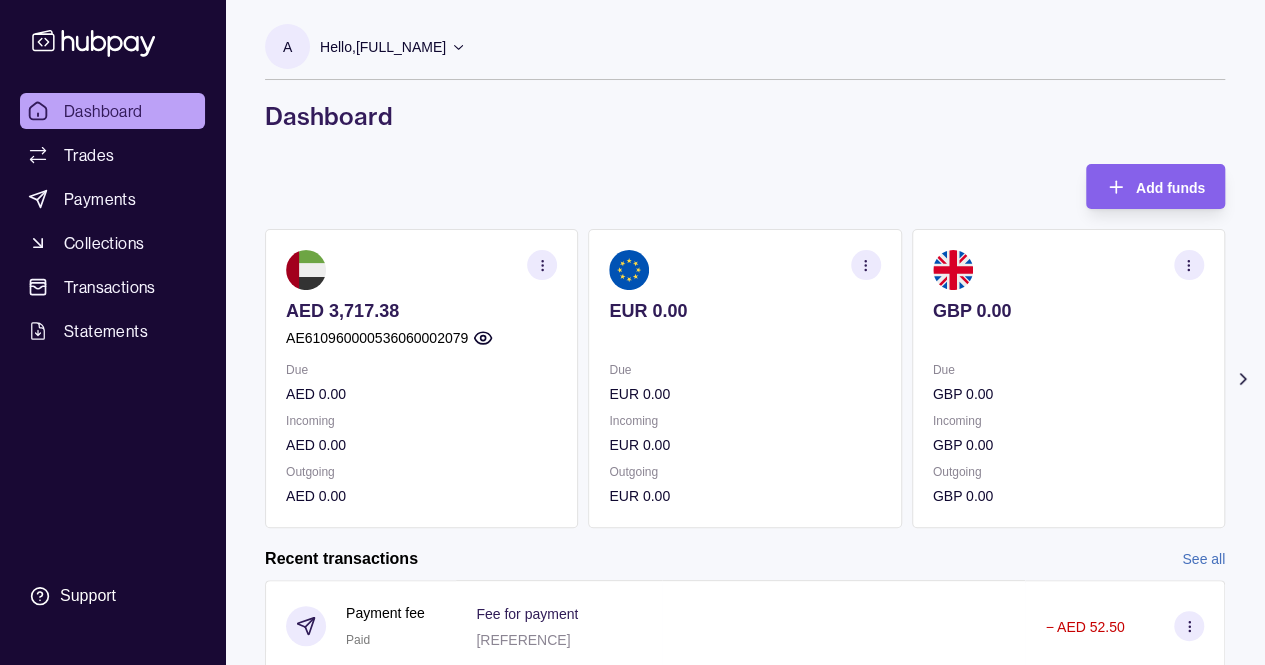 scroll, scrollTop: 202, scrollLeft: 0, axis: vertical 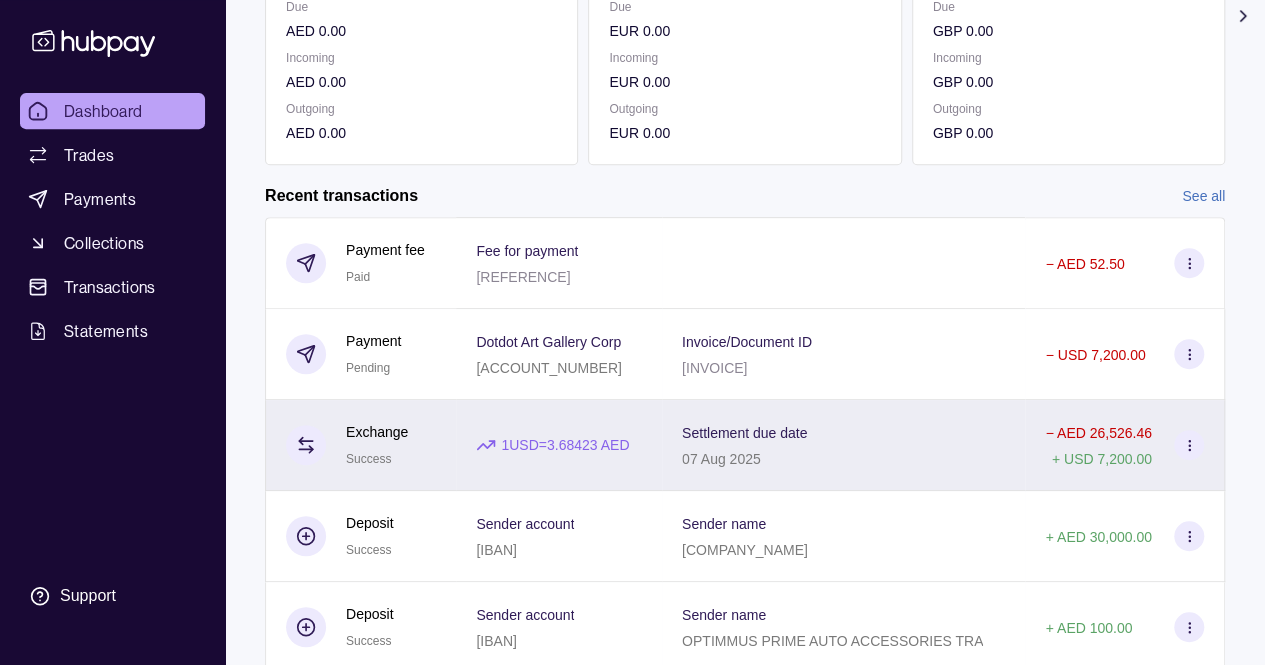 click on "1 USD = 3.68423 AED" at bounding box center [559, 445] 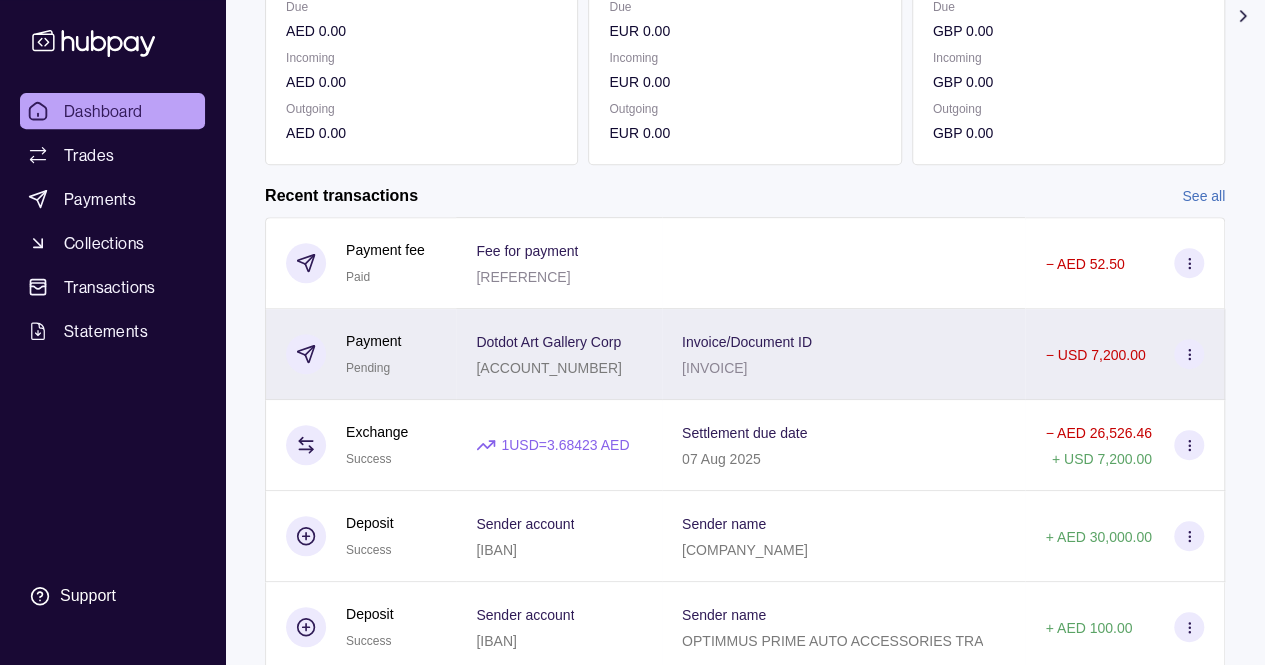 click on "Dotdot Art Gallery Corp" at bounding box center (548, 341) 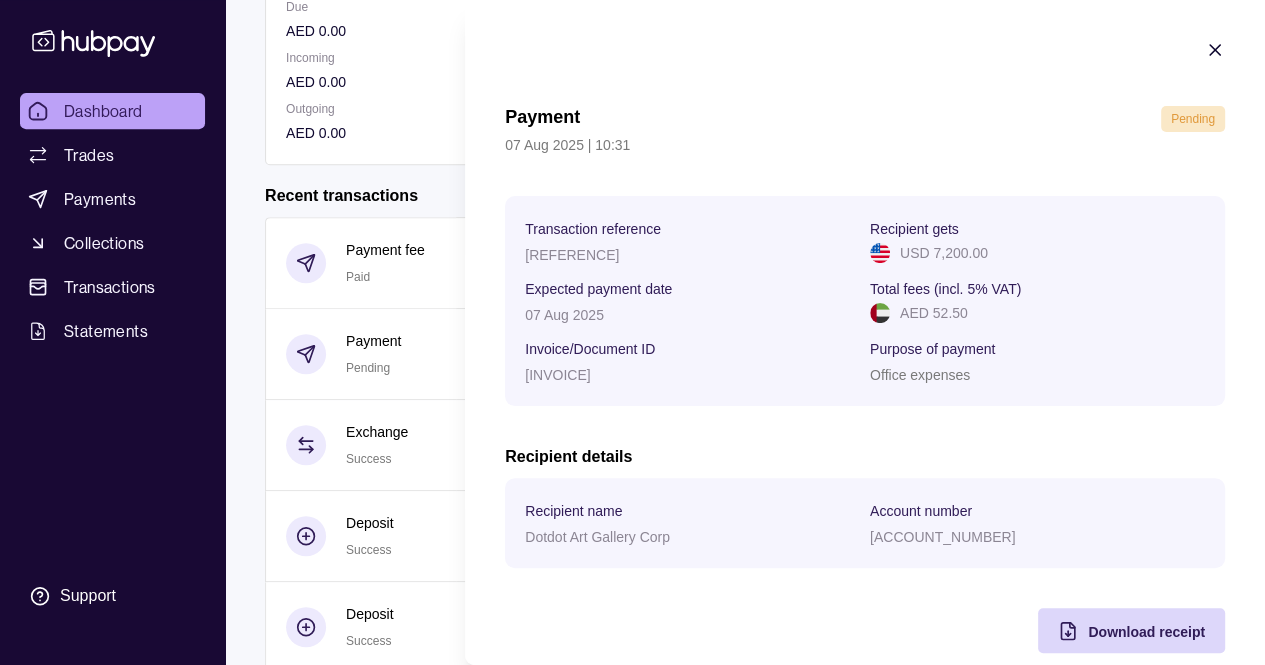 click on "Pending" at bounding box center [1193, 119] 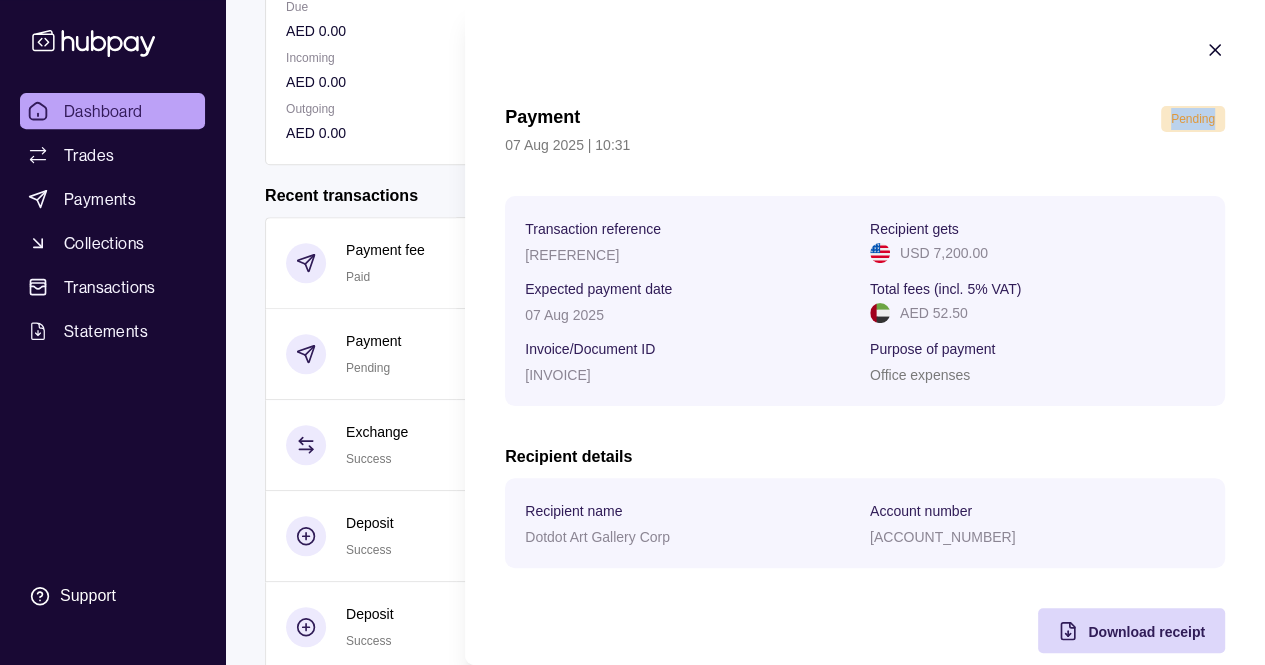 click on "Pending" at bounding box center [1193, 119] 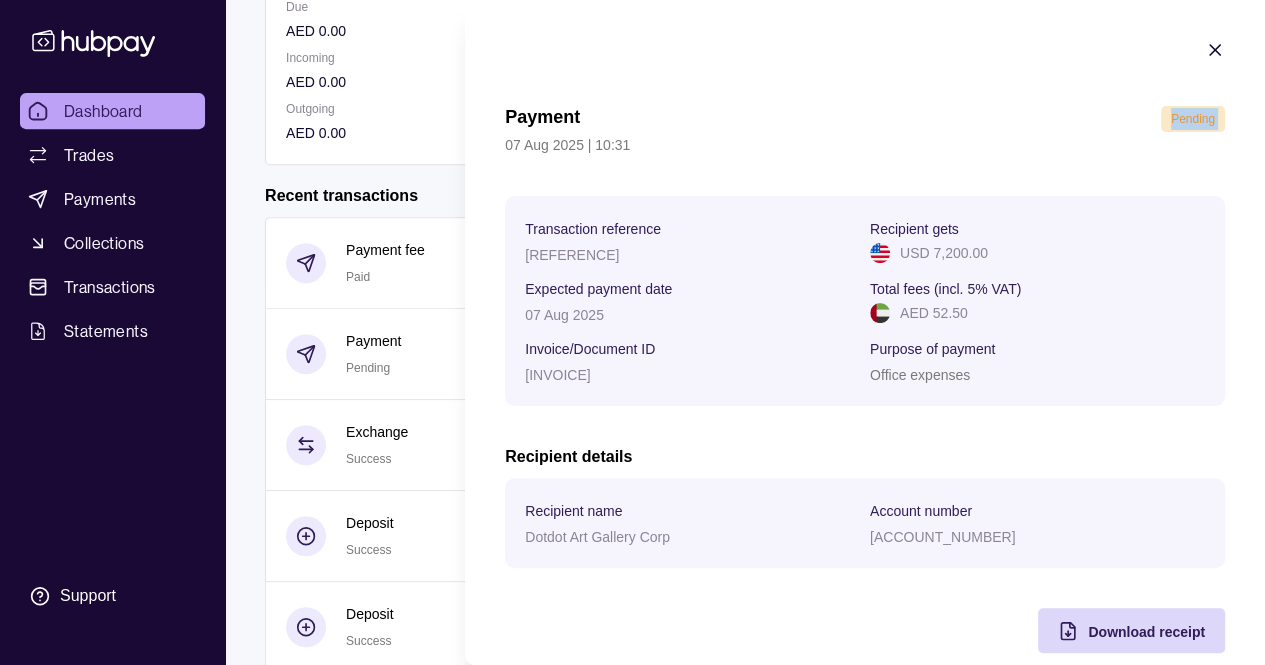 click on "Pending" at bounding box center [1193, 119] 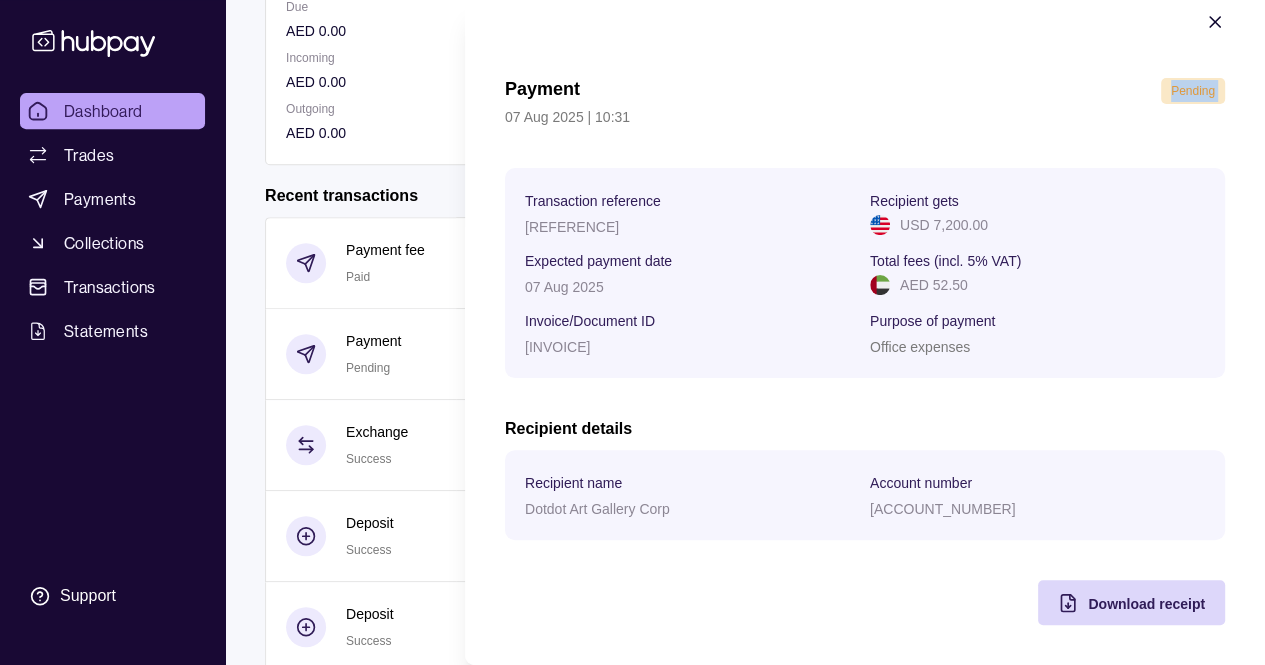 scroll, scrollTop: 0, scrollLeft: 0, axis: both 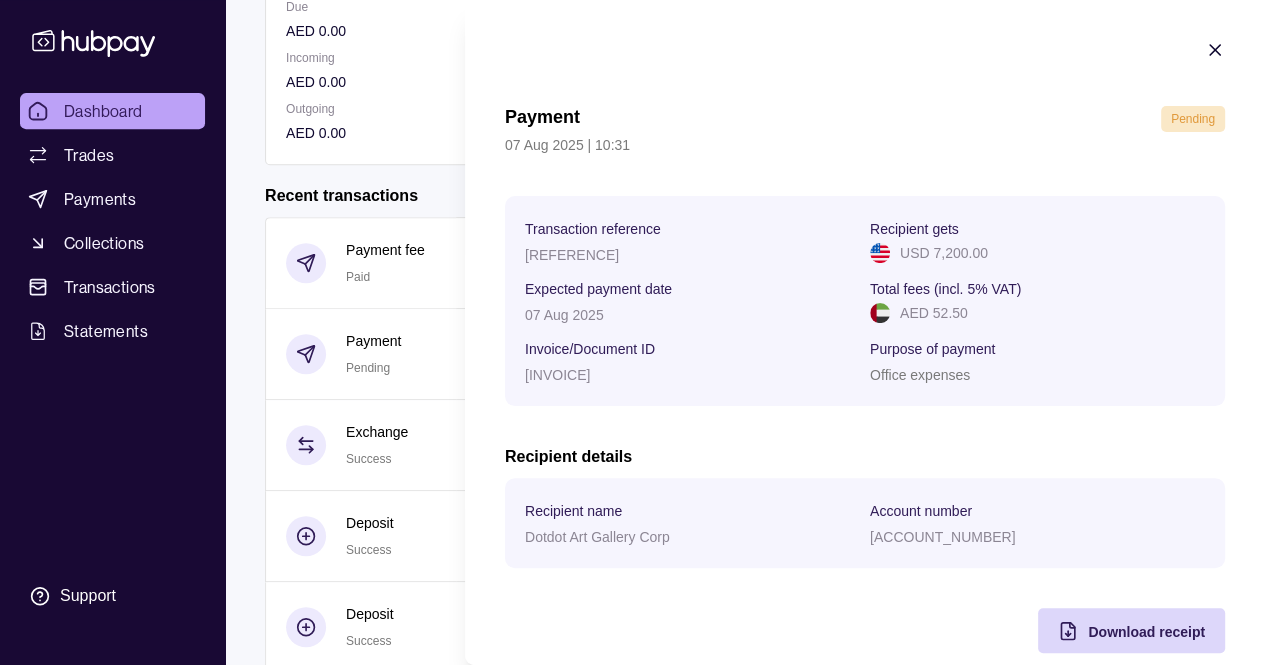 click on "07 Aug 2025" at bounding box center (564, 315) 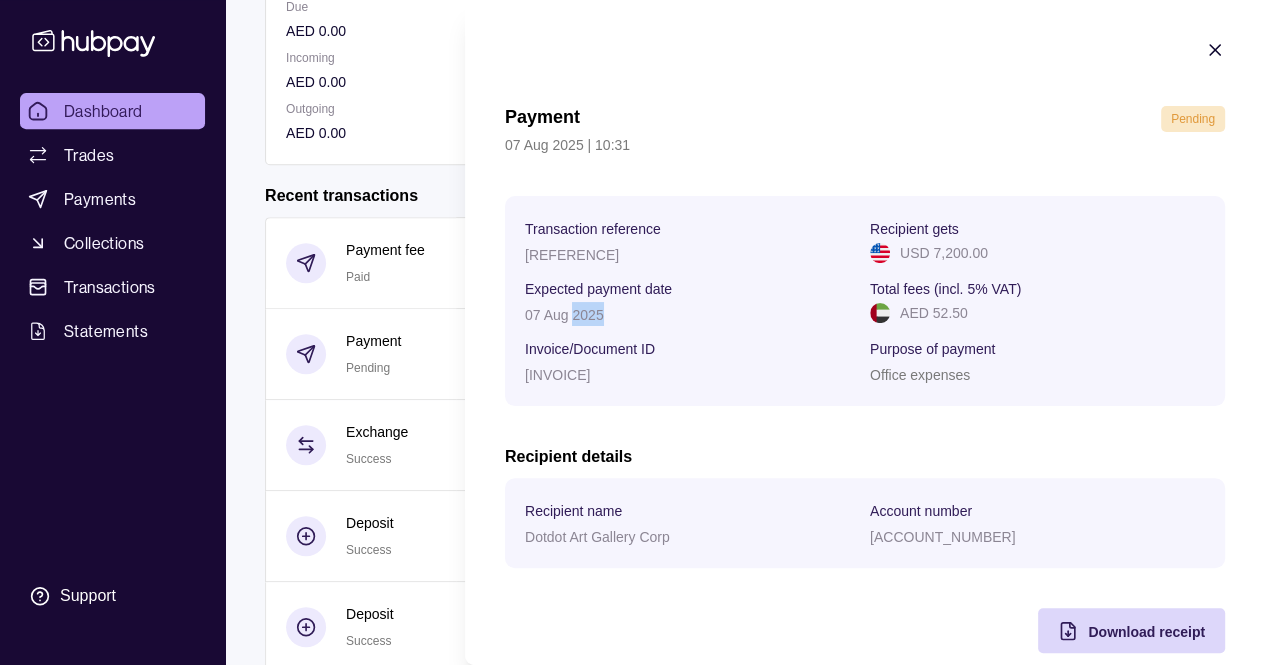 click on "07 Aug 2025" at bounding box center [564, 315] 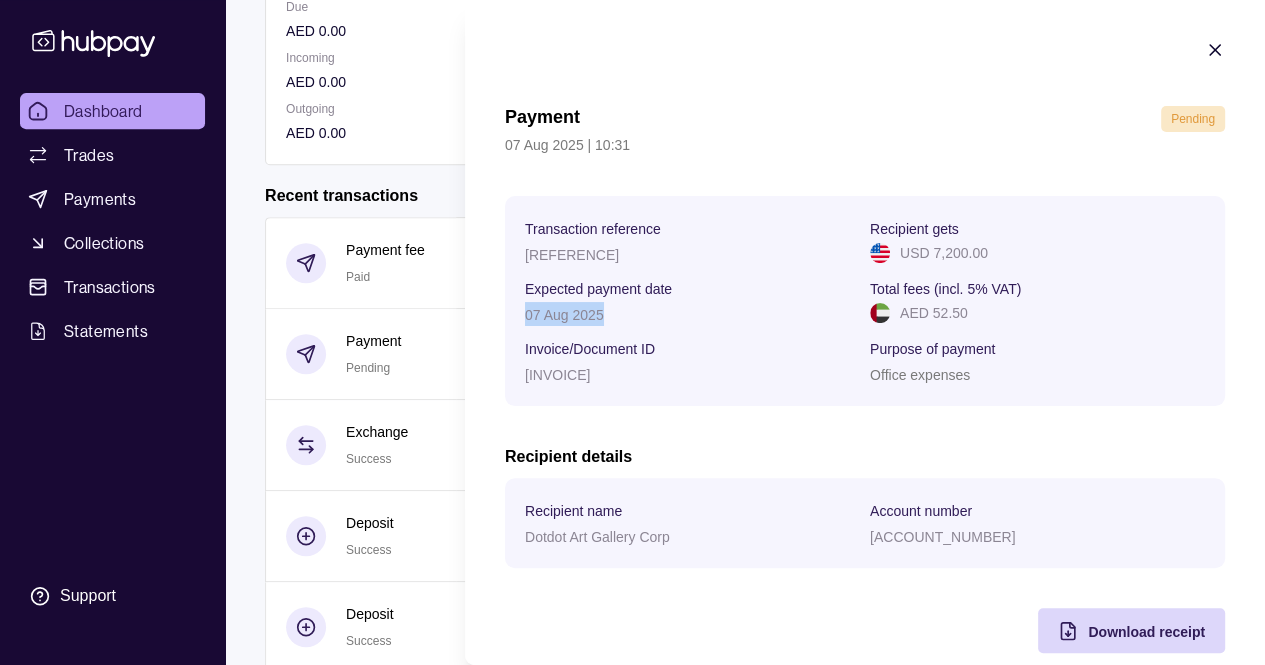 click on "07 Aug 2025" at bounding box center (564, 315) 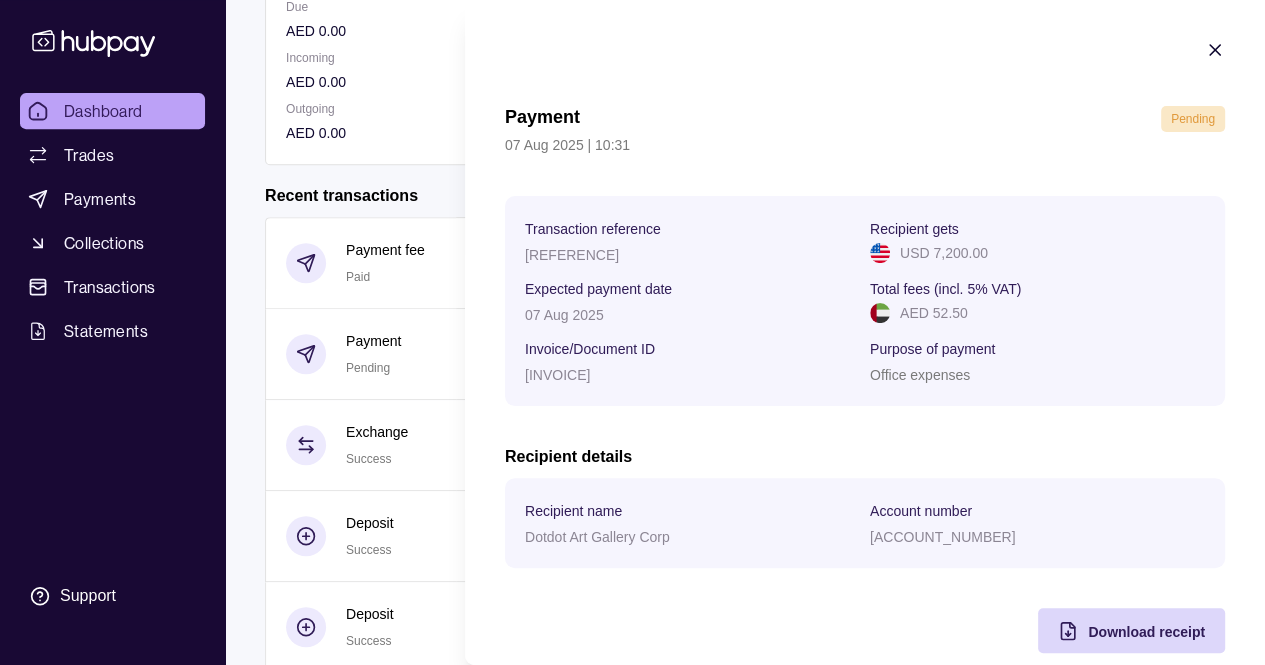 click on "USD 7,200.00" at bounding box center (944, 253) 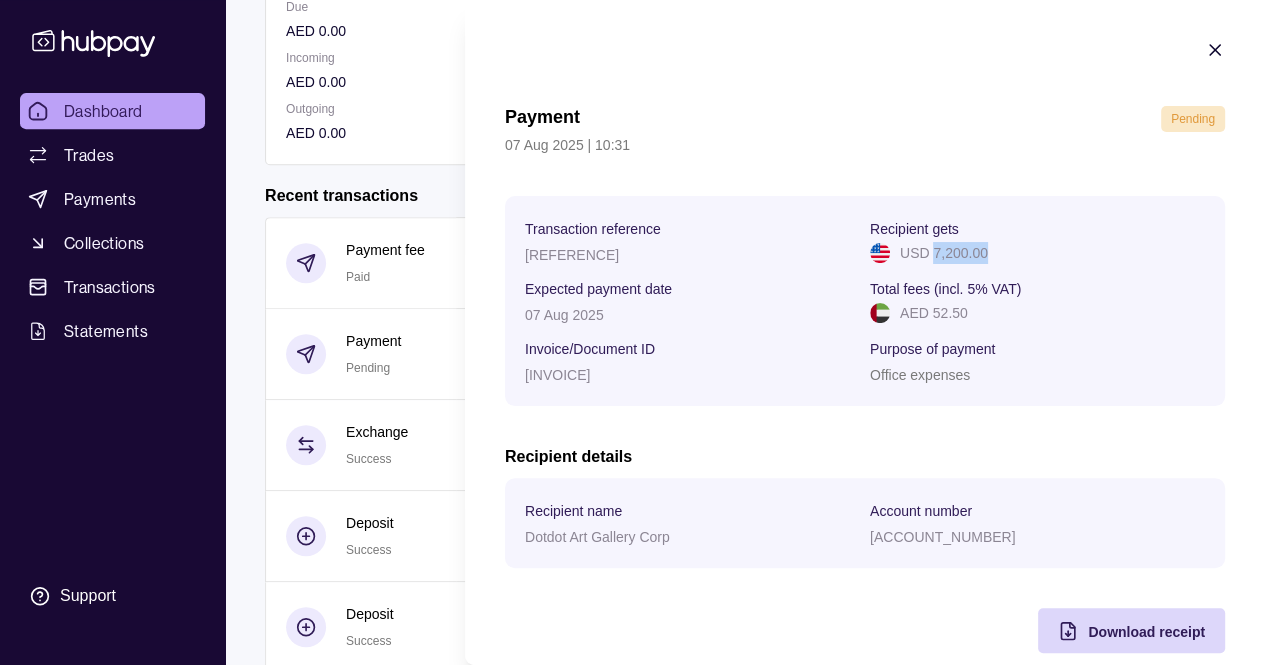 click on "USD 7,200.00" at bounding box center [944, 253] 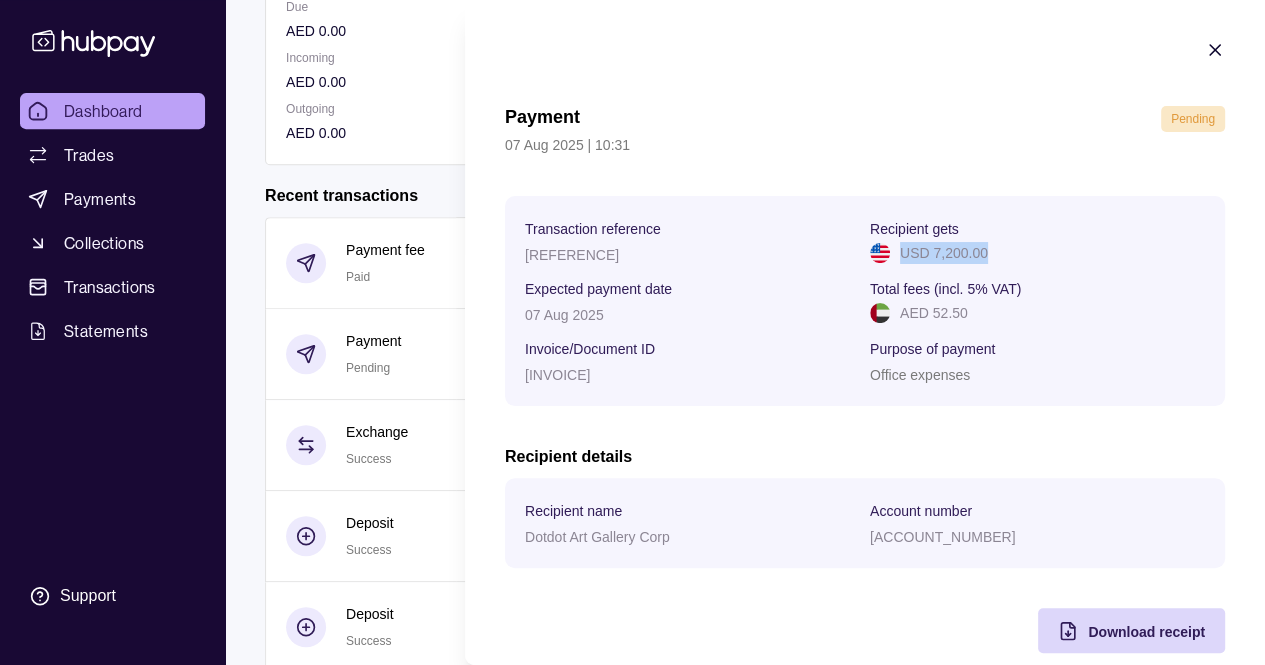 click on "USD 7,200.00" at bounding box center (944, 253) 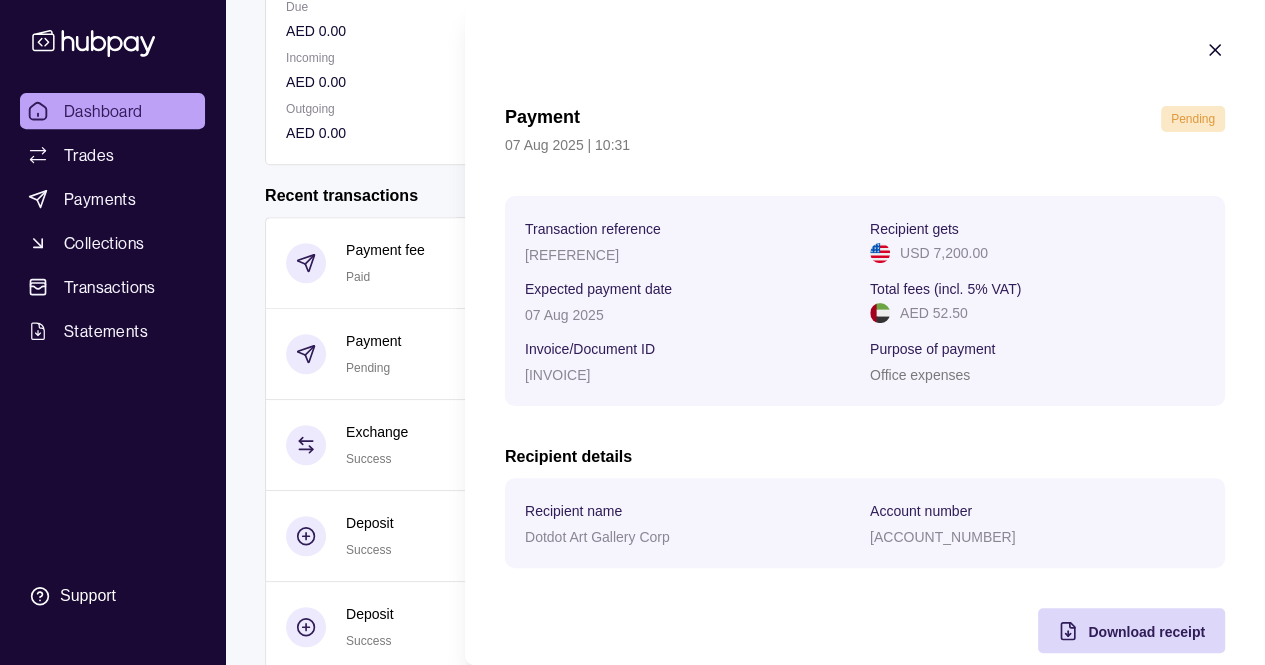 click on "Expected payment date" at bounding box center (692, 288) 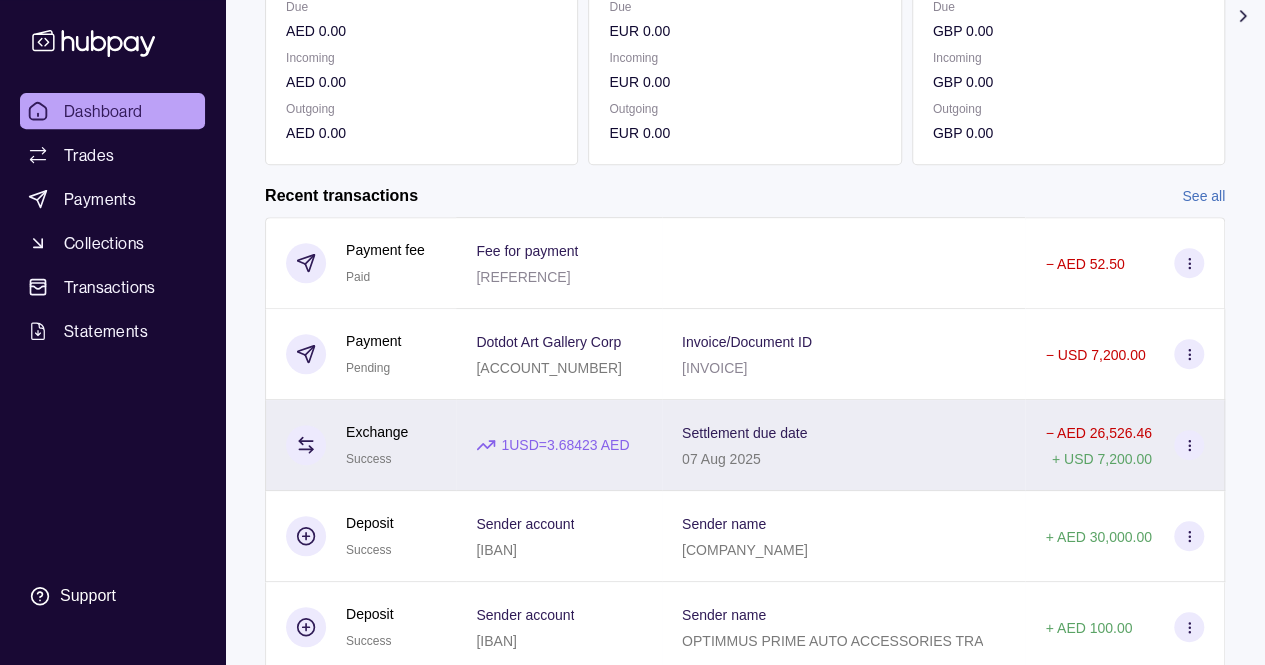 scroll, scrollTop: 436, scrollLeft: 0, axis: vertical 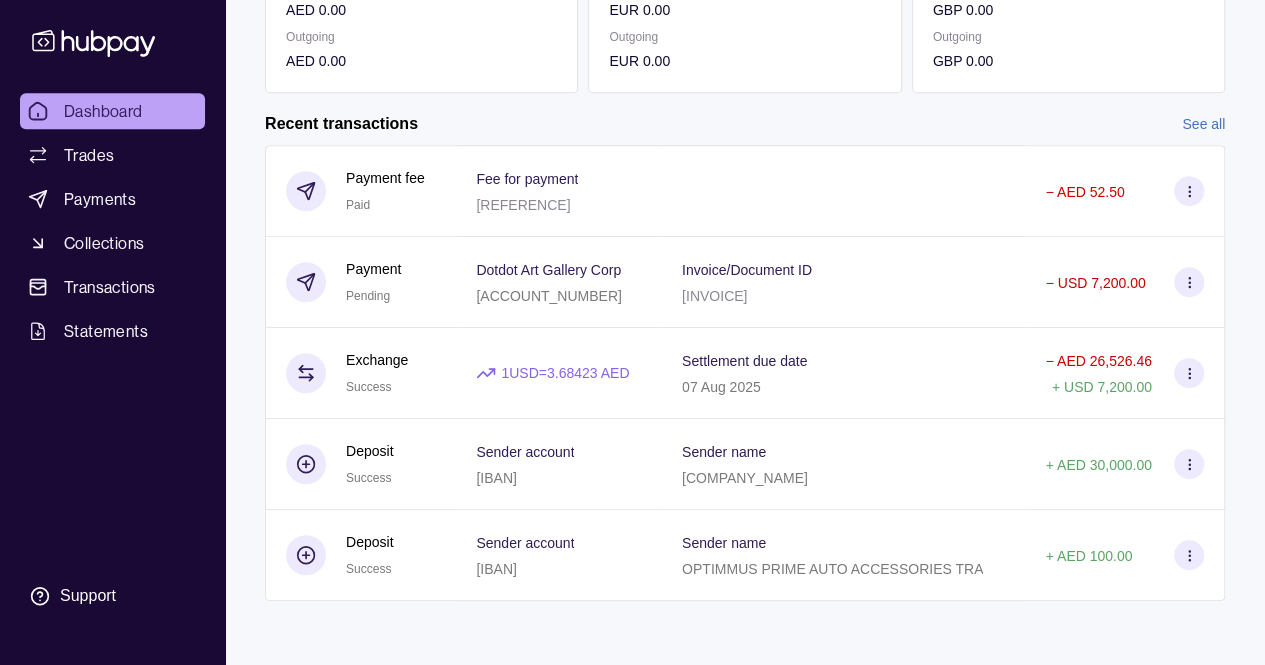 click on "Dashboard" at bounding box center [112, 111] 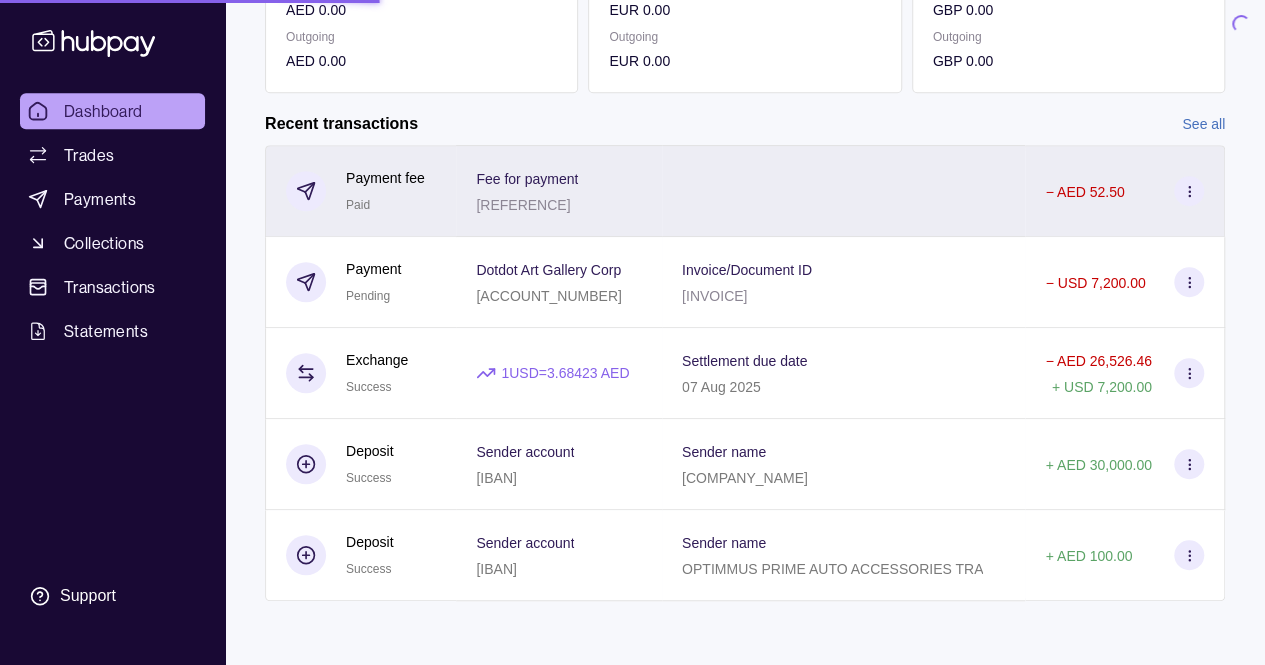 scroll, scrollTop: 0, scrollLeft: 0, axis: both 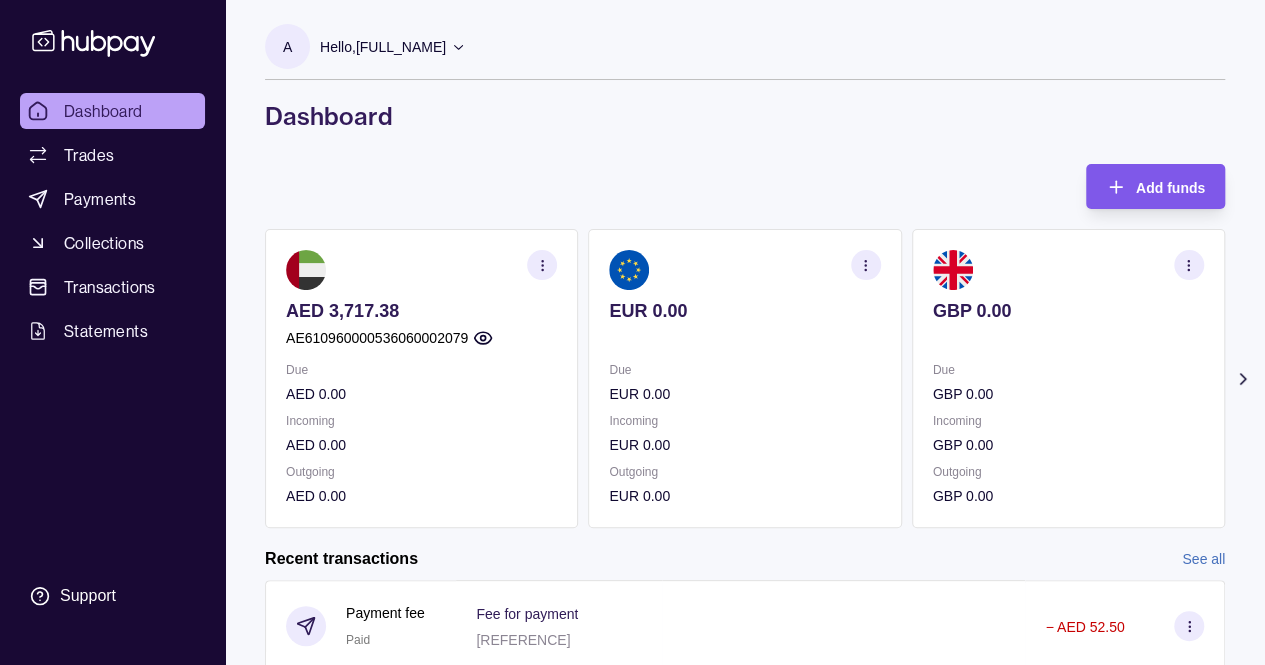 click on "Add funds" at bounding box center (1170, 188) 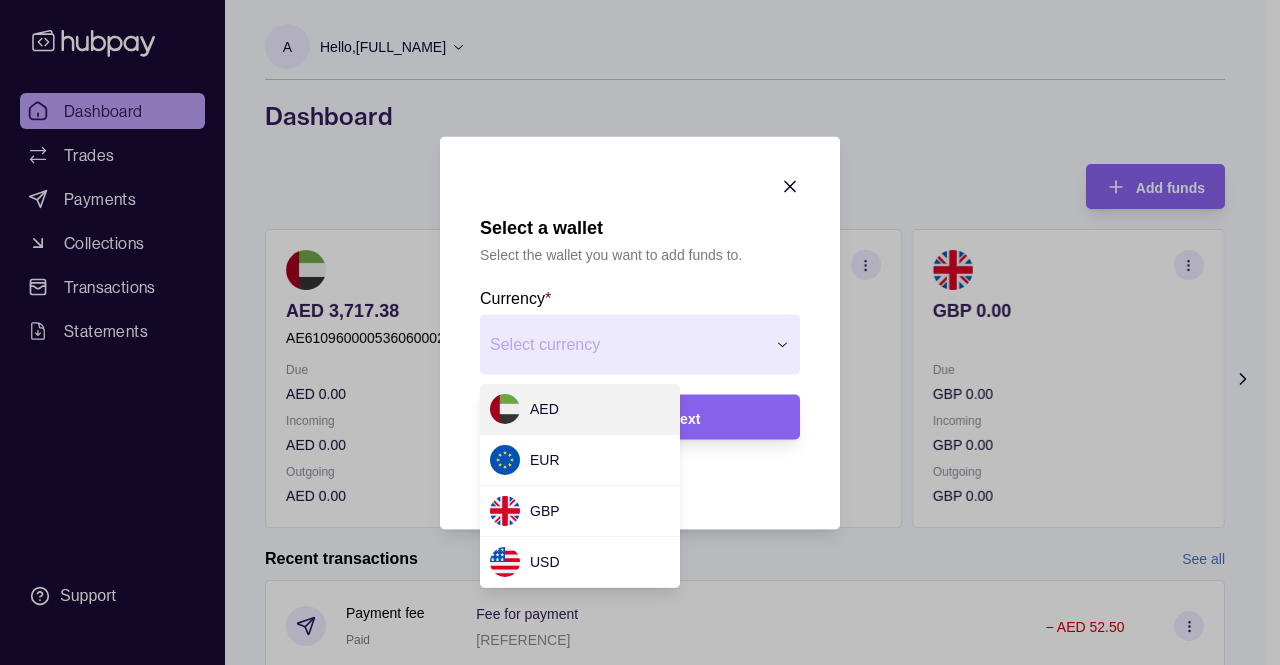 click on "Select a wallet Select the wallet you want to add funds to. Currency * Select currency *** *** *** *** Next" at bounding box center [632, 1100] 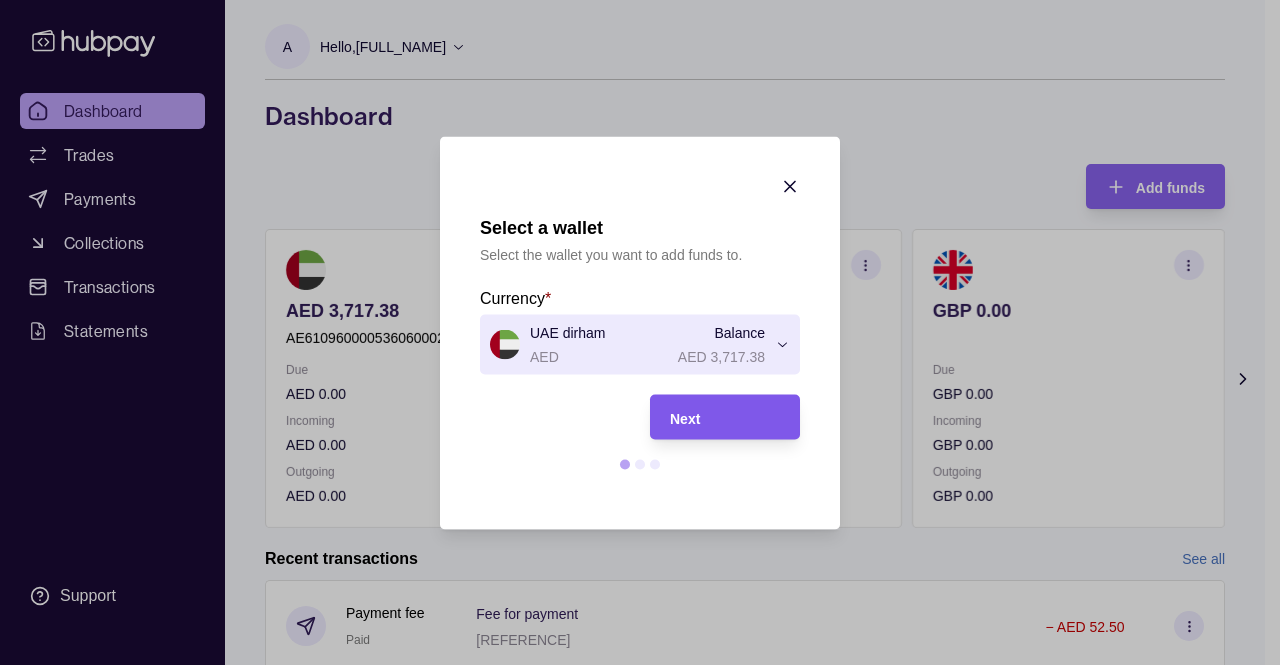 click on "Next" at bounding box center [710, 416] 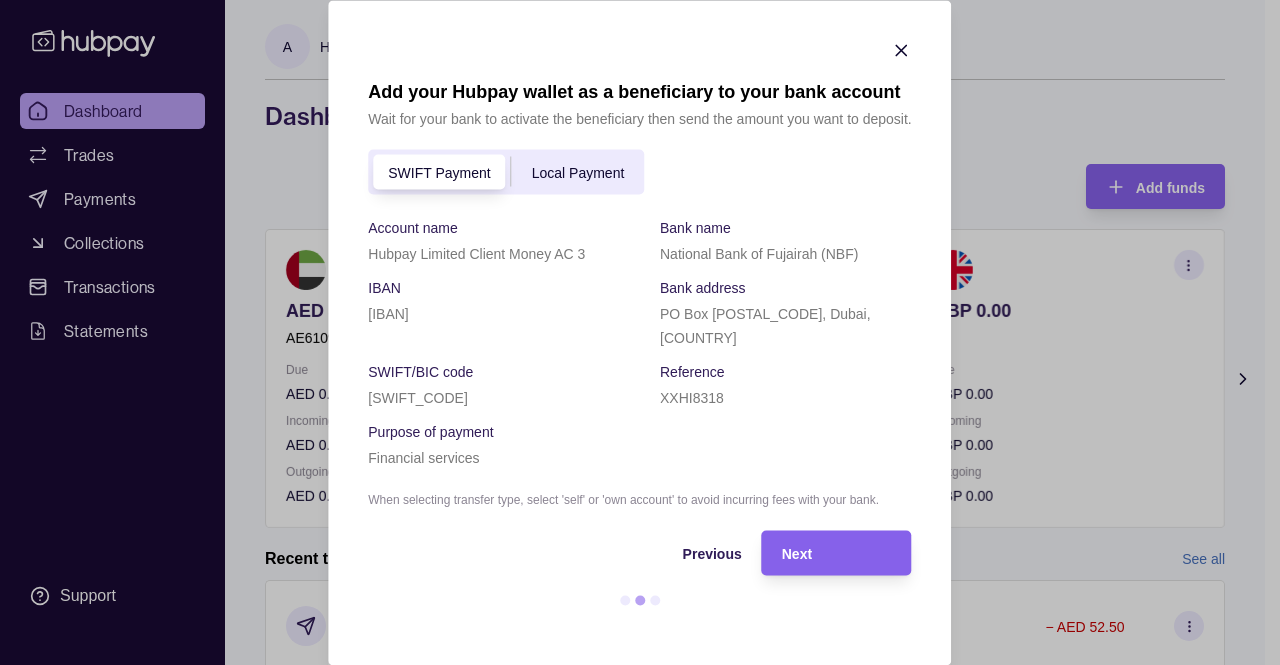 click on "[IBAN]" at bounding box center [388, 313] 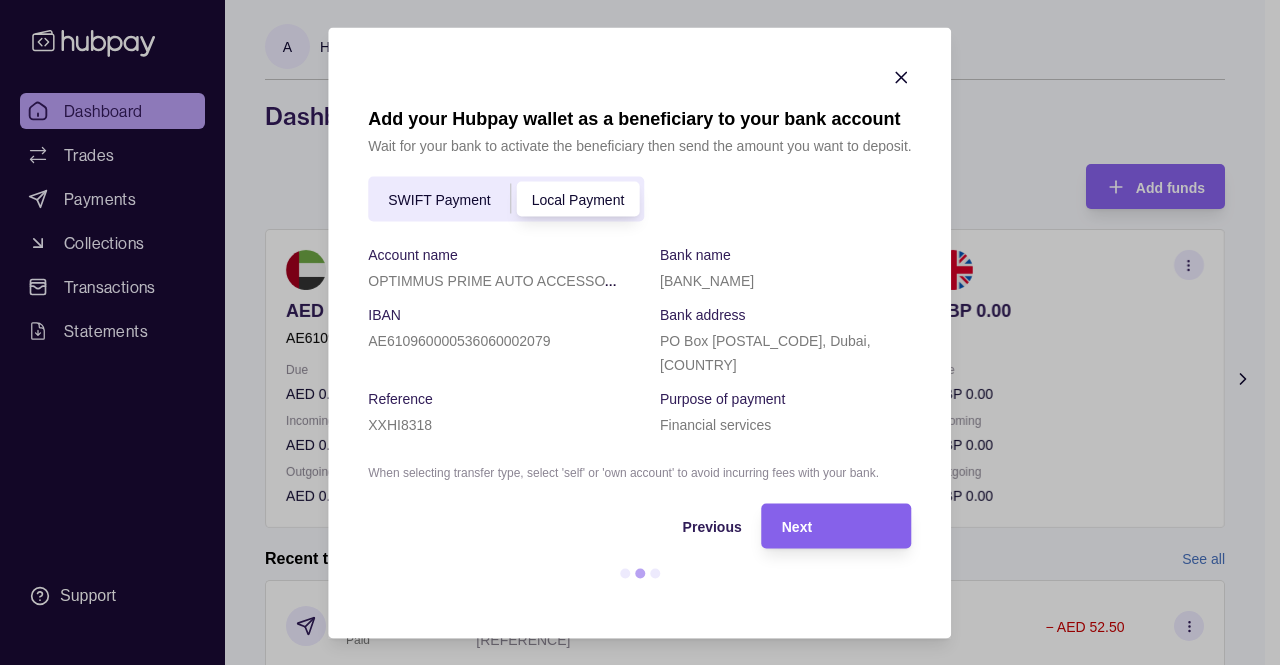 click on "AE610960000536060002079" at bounding box center [494, 339] 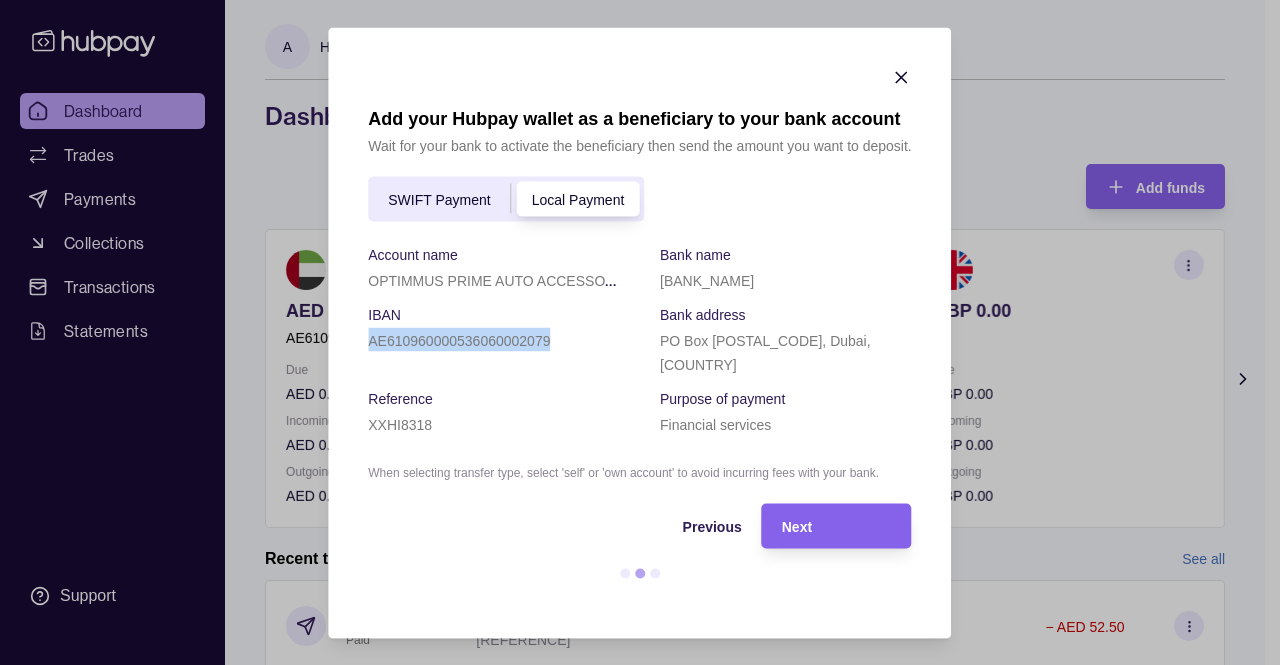 click on "AE610960000536060002079" at bounding box center [459, 340] 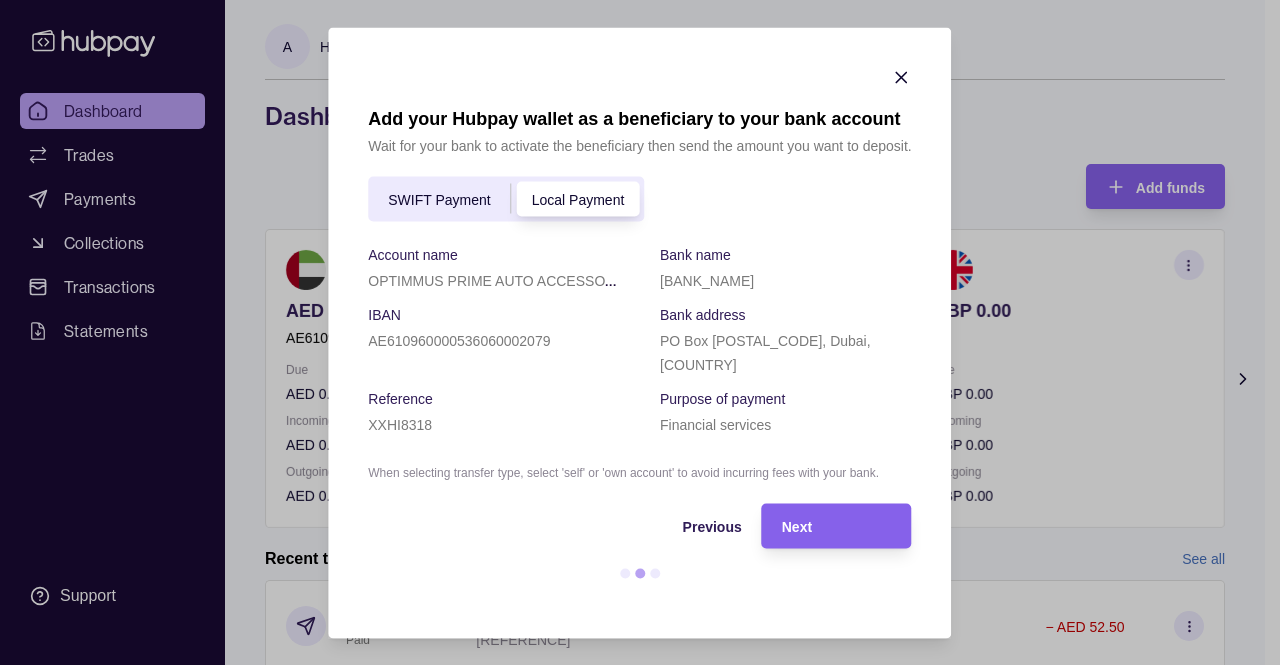 click on "XXHI8318" at bounding box center (400, 424) 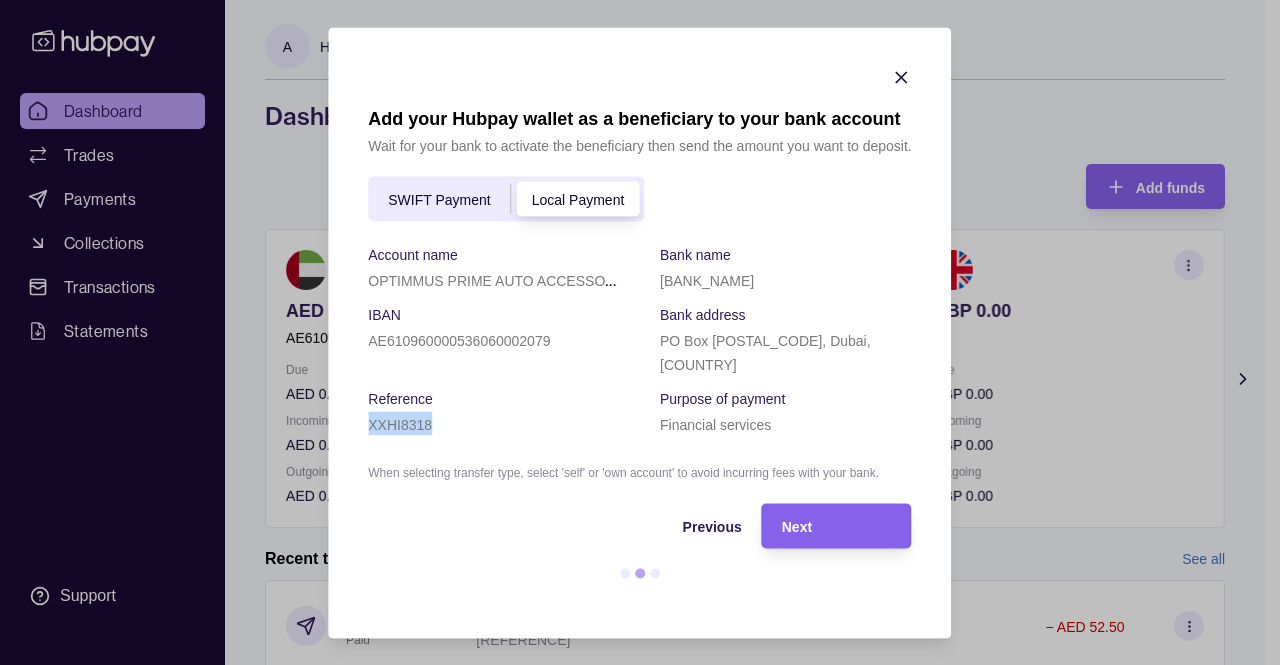click on "XXHI8318" at bounding box center (400, 424) 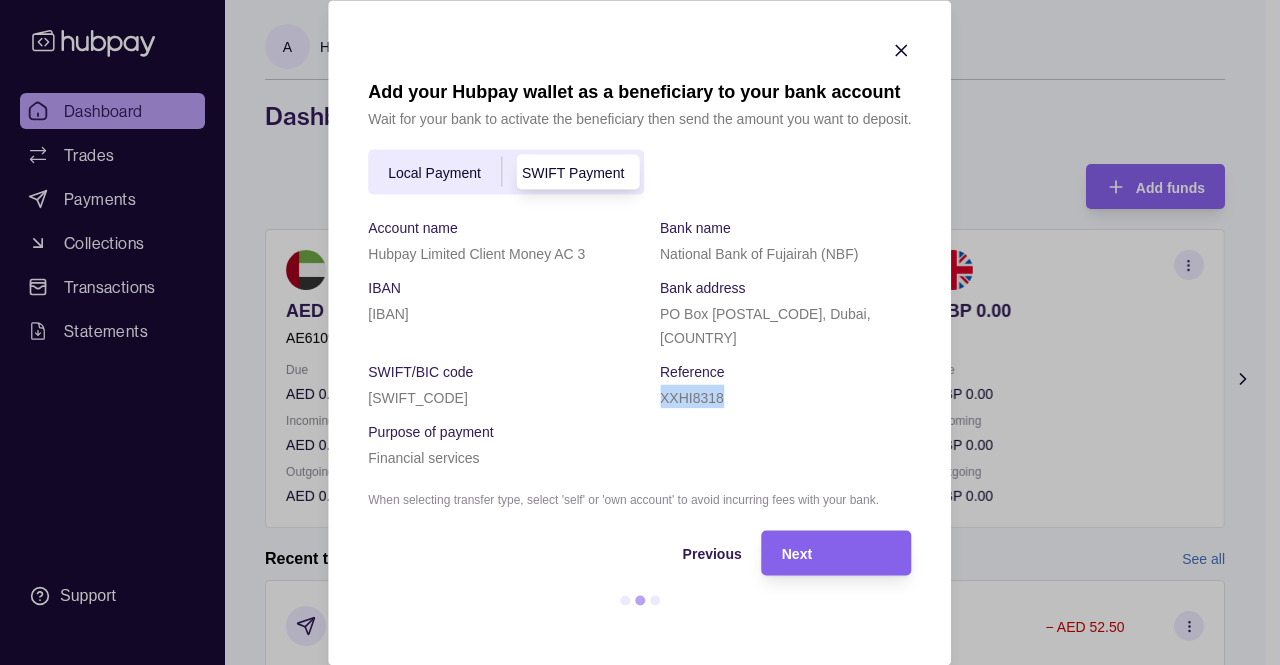 click 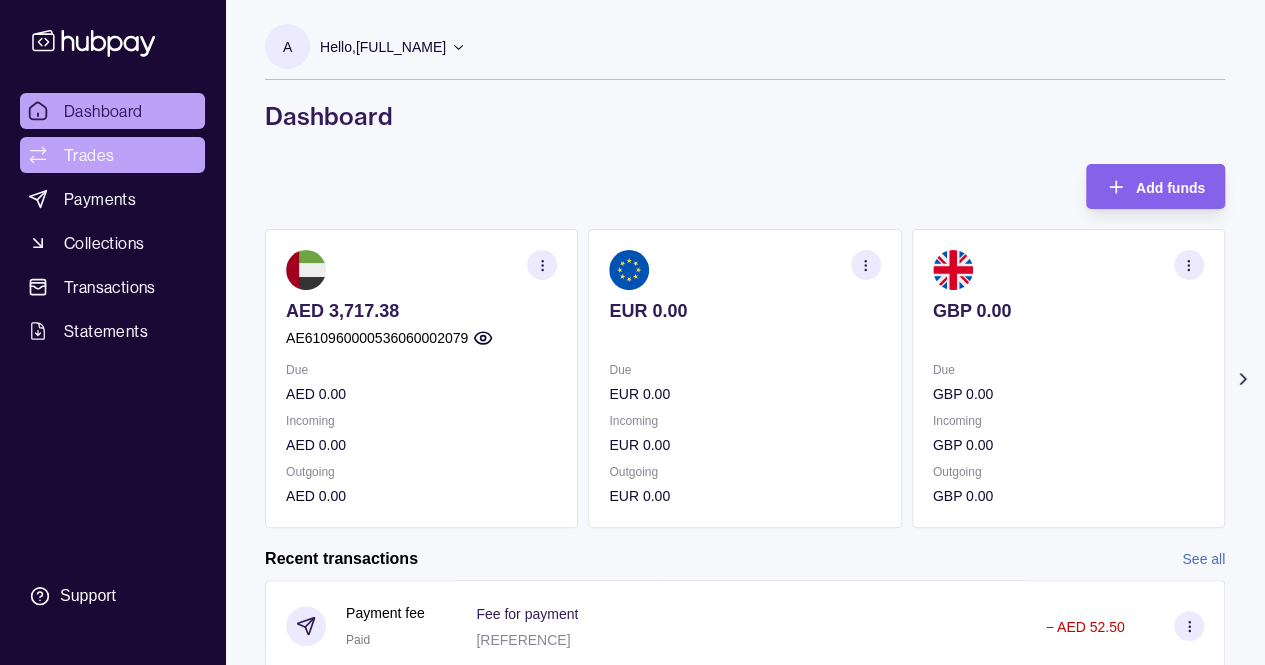 click on "Trades" at bounding box center [112, 155] 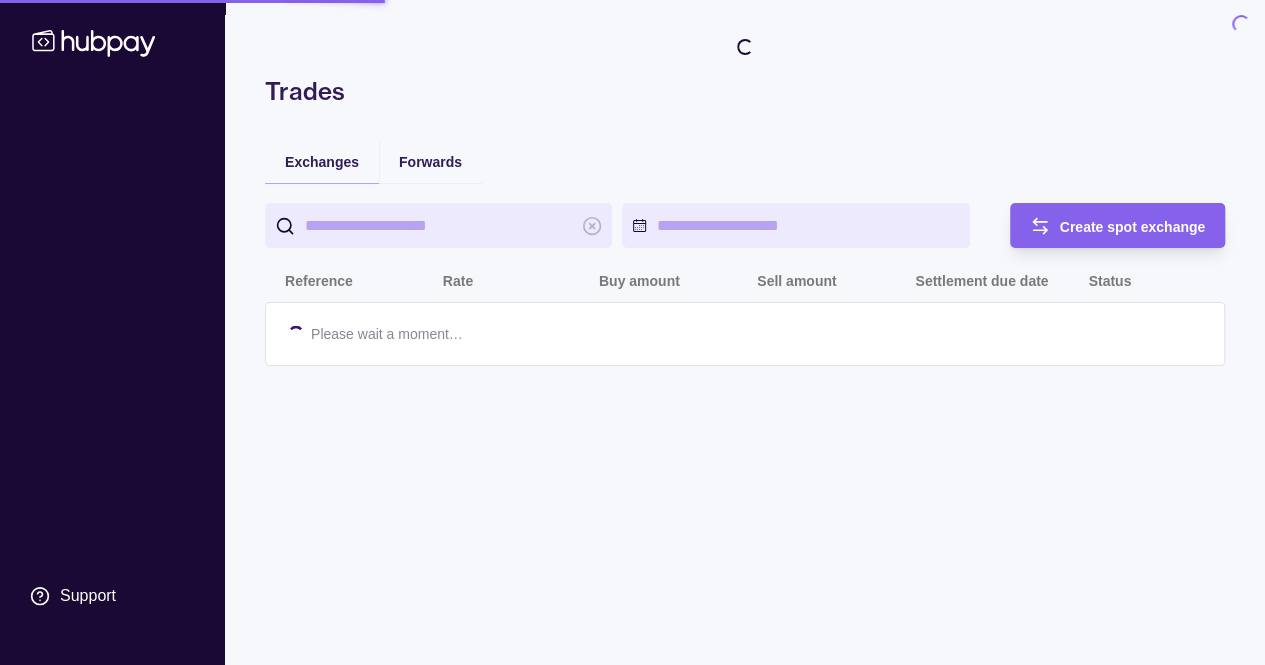 click on "Support" at bounding box center (112, 355) 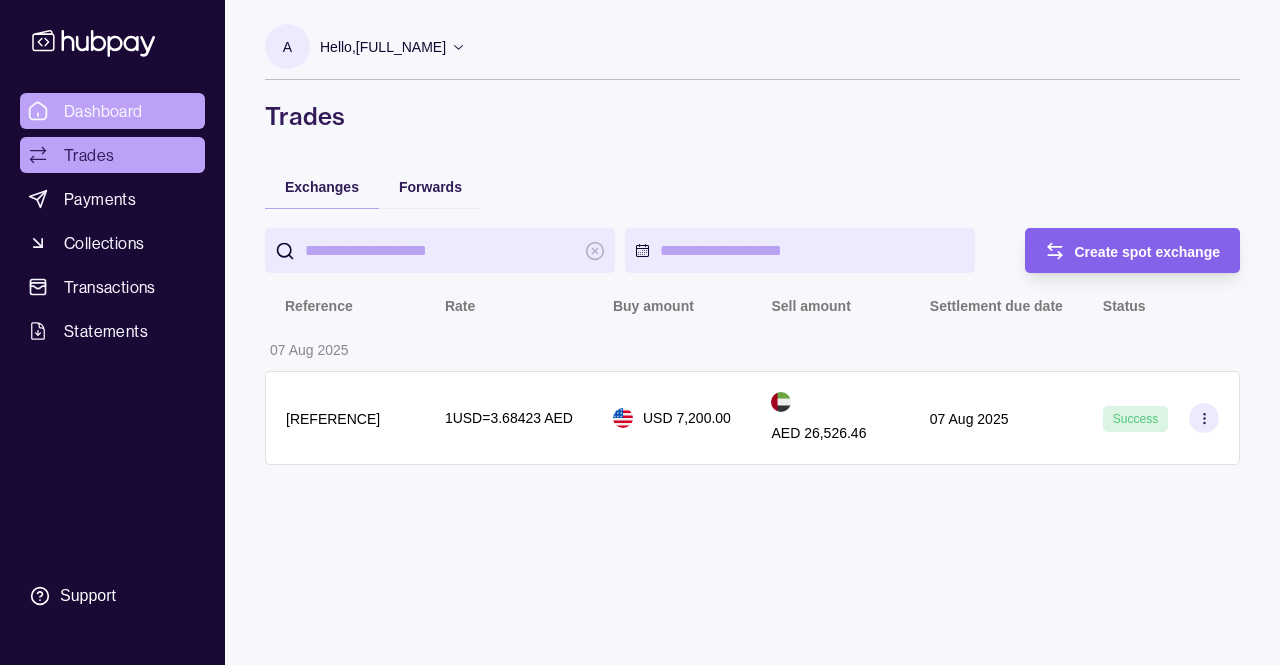 click on "Dashboard" at bounding box center [103, 111] 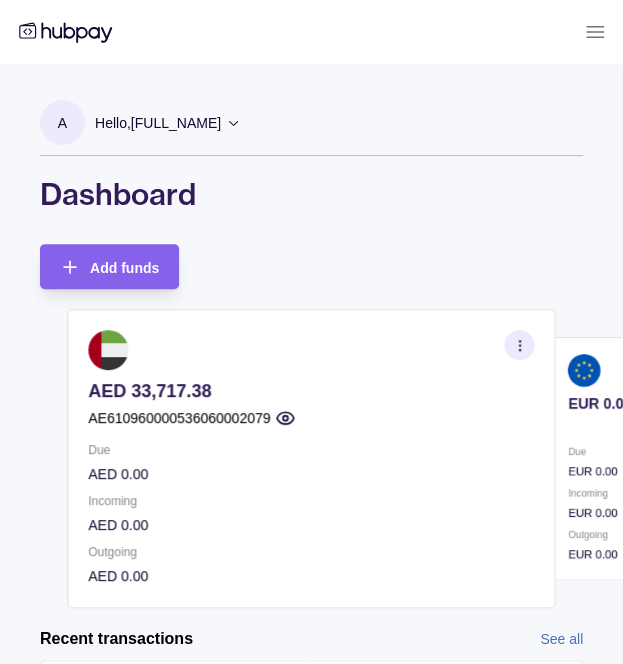 click 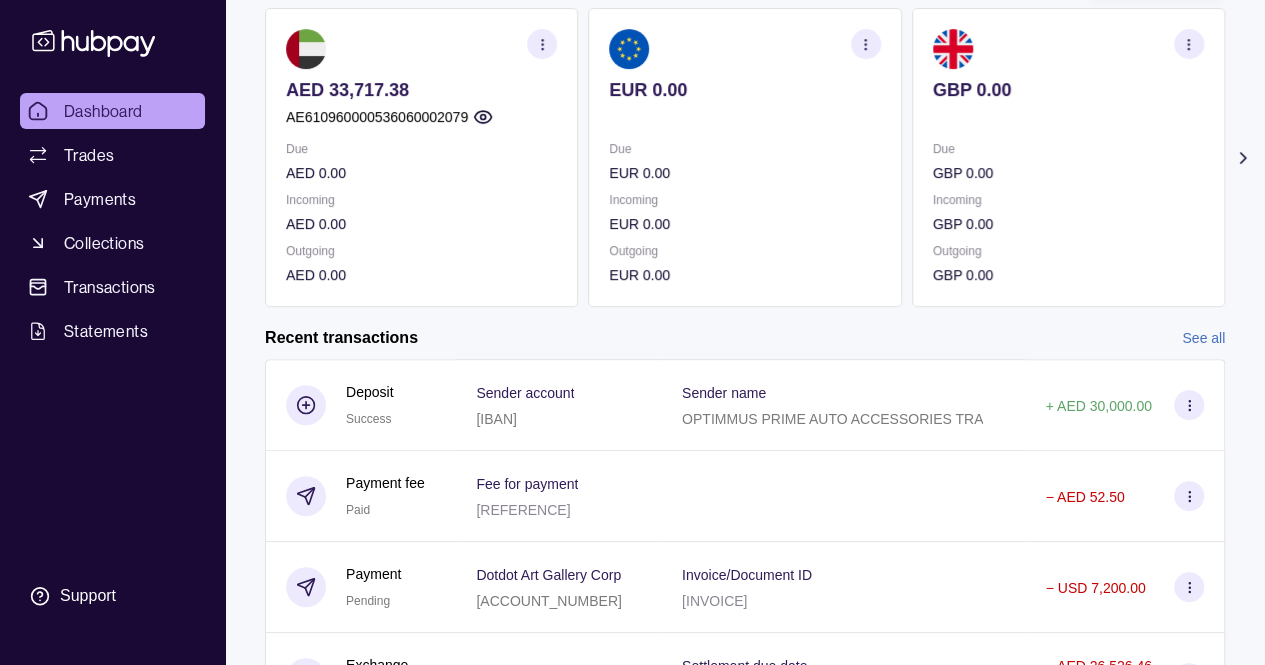 scroll, scrollTop: 0, scrollLeft: 0, axis: both 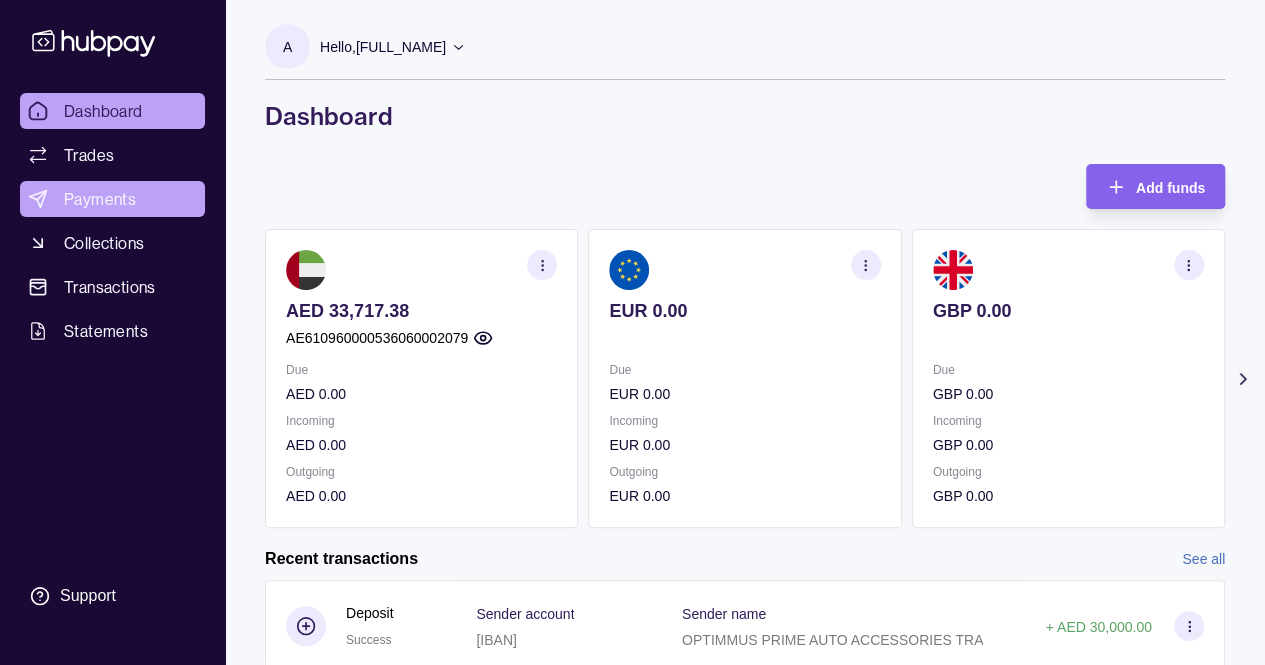 click on "Payments" at bounding box center (112, 199) 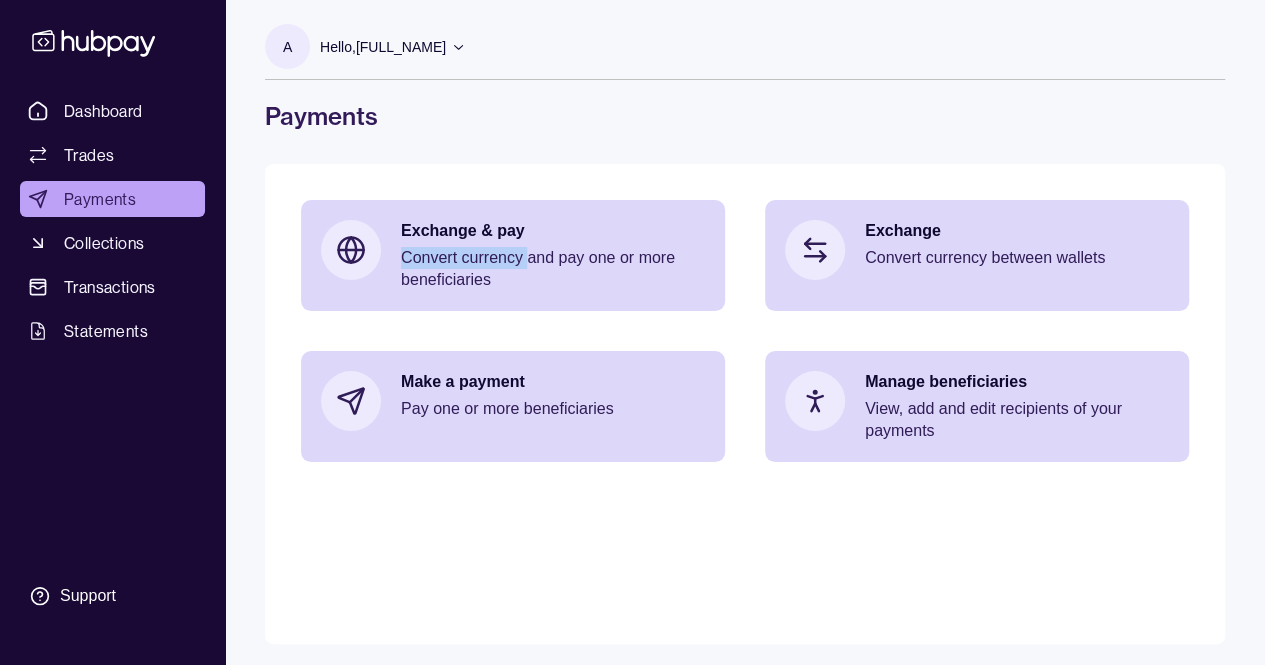 drag, startPoint x: 526, startPoint y: 259, endPoint x: 555, endPoint y: 139, distance: 123.454445 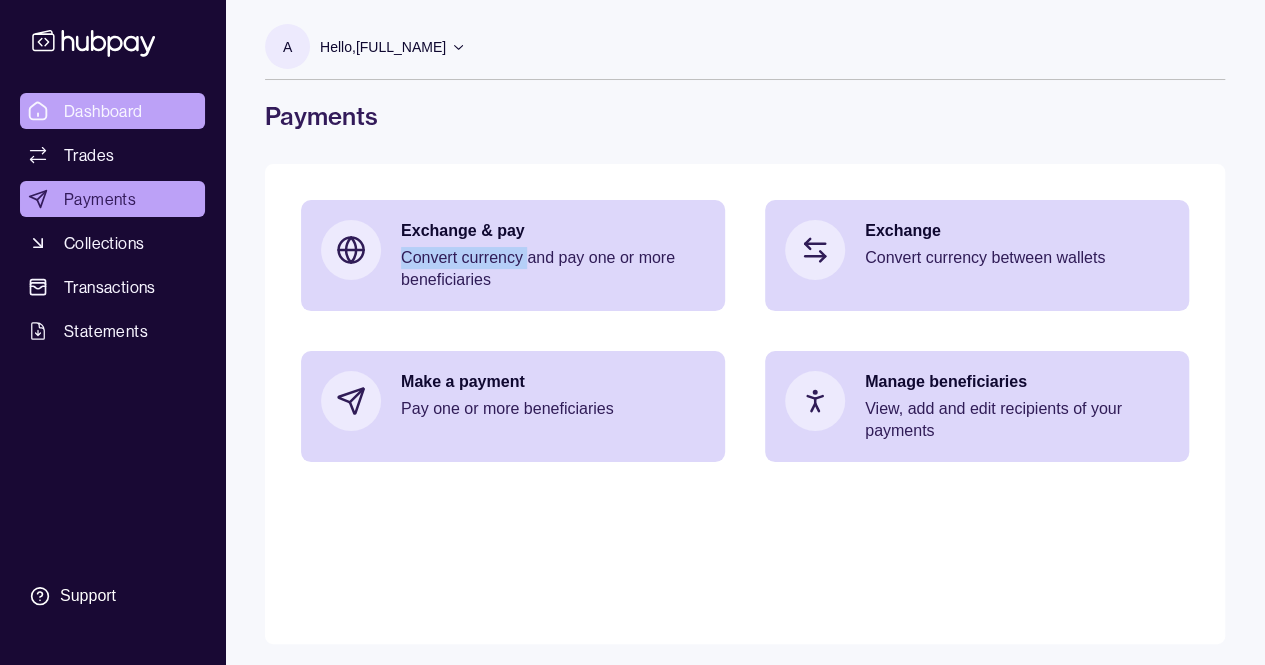 click on "Dashboard" at bounding box center (103, 111) 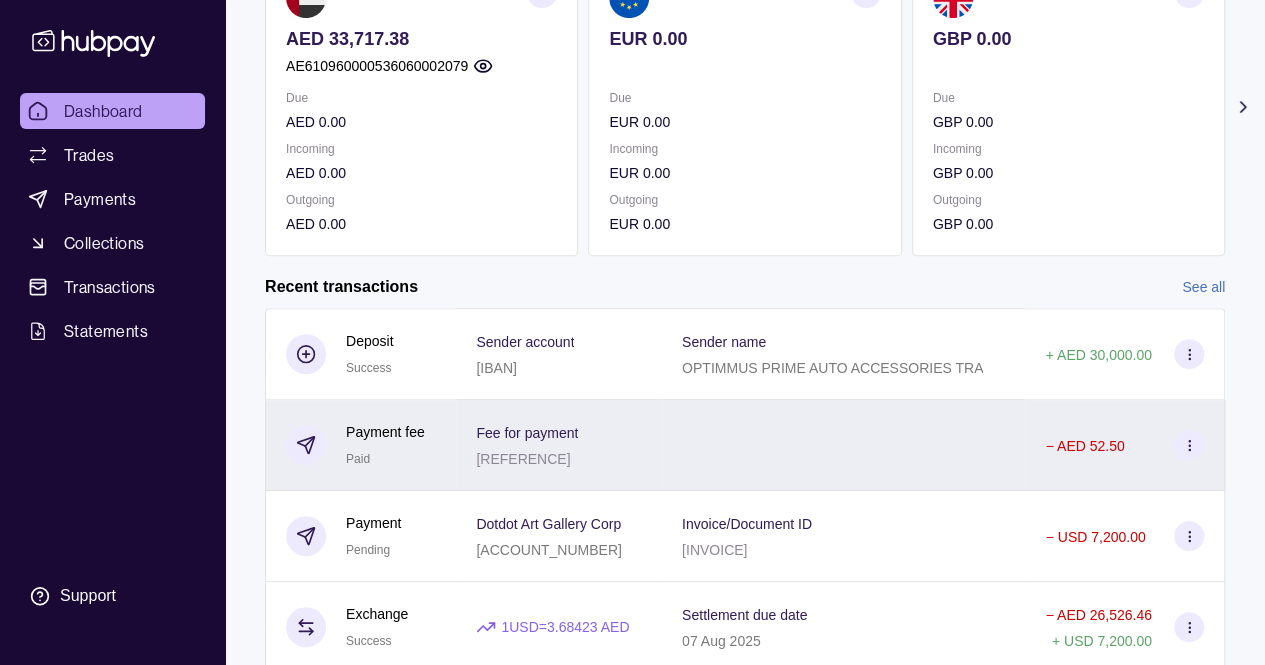 scroll, scrollTop: 410, scrollLeft: 0, axis: vertical 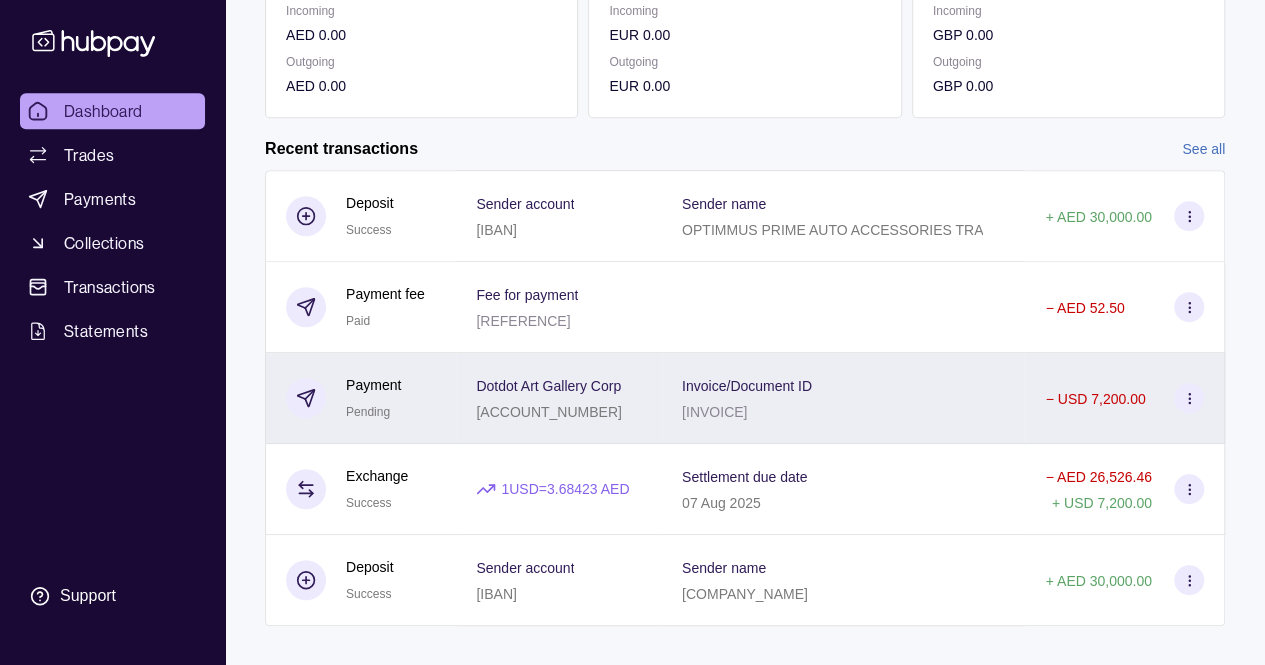 click on "Invoice/Document ID [INVOICE]" at bounding box center (844, 398) 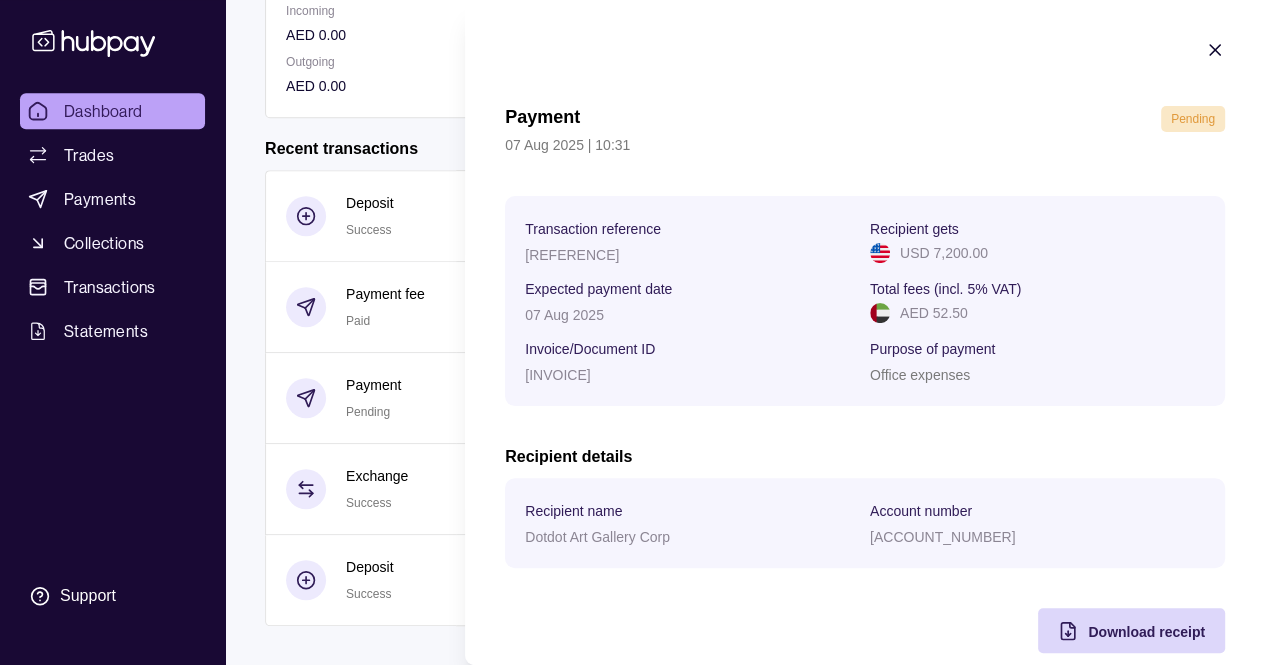 scroll, scrollTop: 28, scrollLeft: 0, axis: vertical 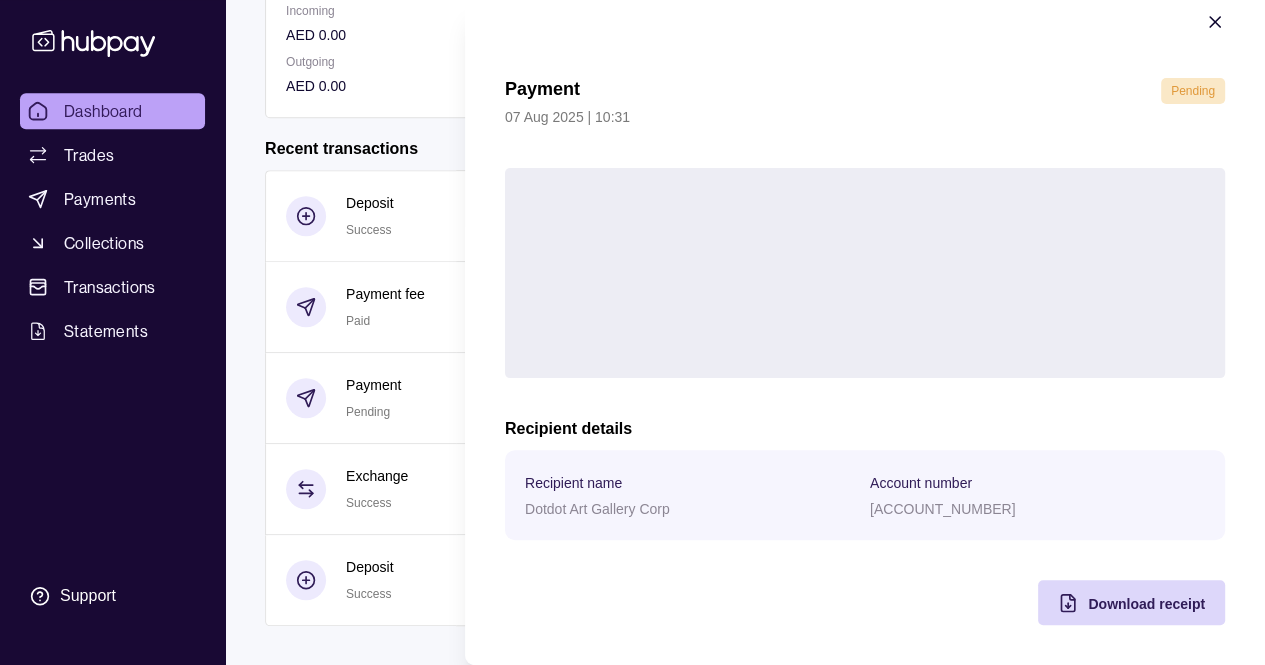 click on "Recipient name" at bounding box center (692, 482) 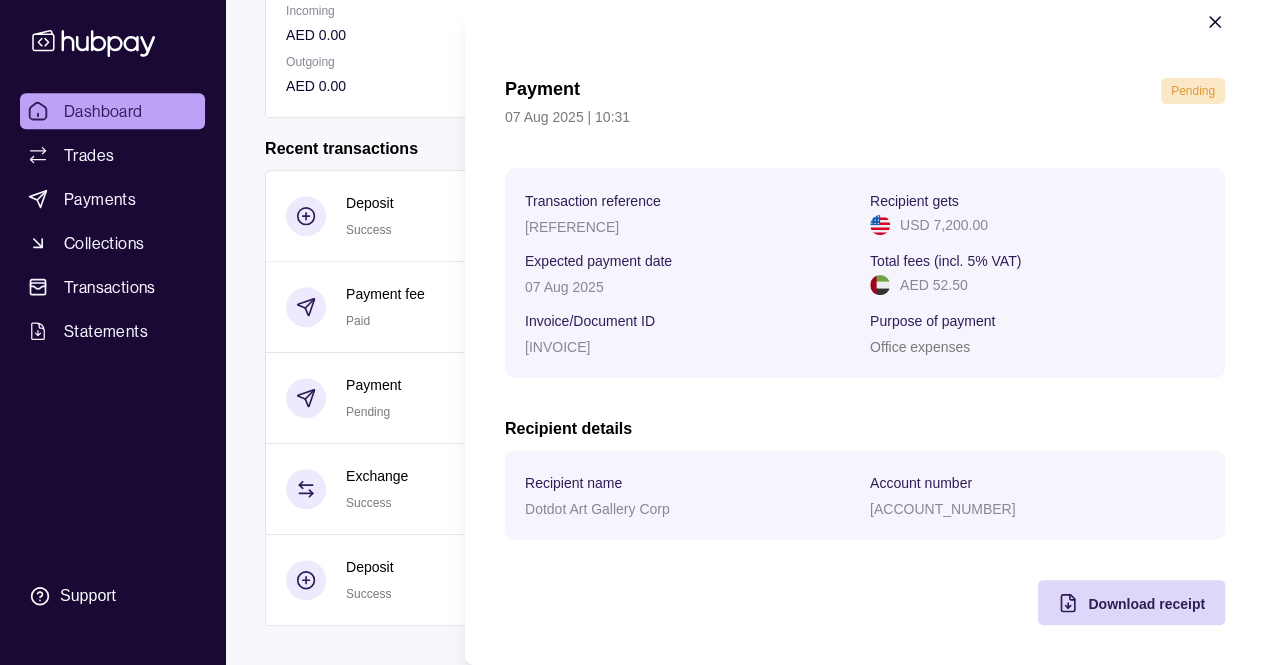 click on "Dashboard Trades Payments Collections Transactions Statements Support A Hello, [FULL_NAME] [COMPANY_NAME] Account Terms and conditions Privacy policy Sign out Dashboard Add funds AED 33,717.38 [IBAN] Due AED 0.00 Incoming AED 0.00 Outgoing AED 0.00 EUR 0.00 Due EUR 0.00 Incoming EUR 0.00 Outgoing EUR 0.00 GBP 0.00 Due GBP 0.00 Incoming GBP 0.00 Outgoing GBP 0.00 USD 7,200.00 Due USD 0.00 Incoming USD 0.00 Outgoing USD 7,200.00 Request new currencies See all Details +" at bounding box center (632, 140) 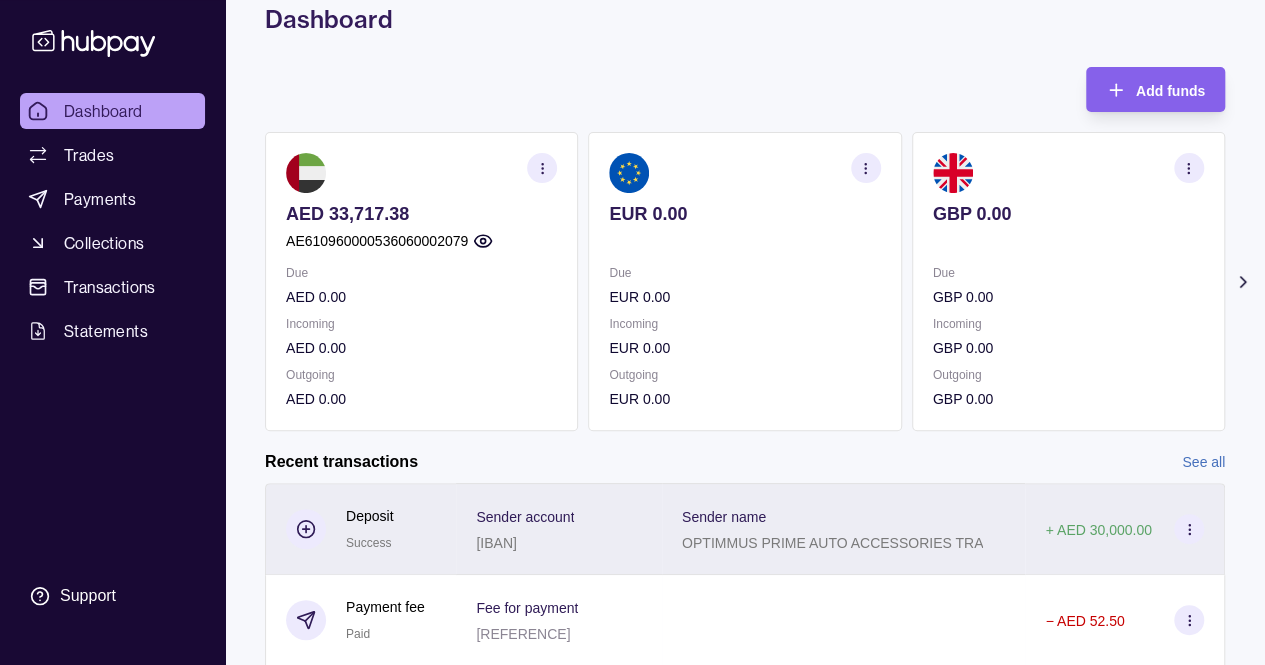scroll, scrollTop: 0, scrollLeft: 0, axis: both 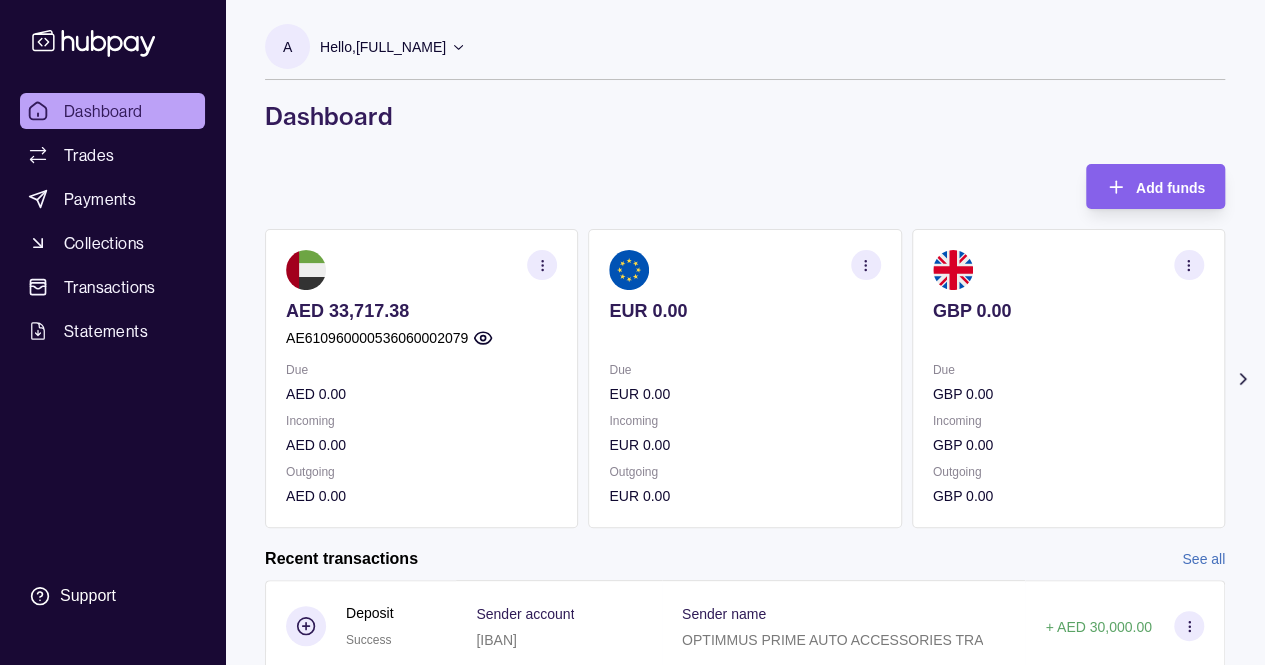 click on "AED 33,717.38 [IBAN] Due AED 0.00 Incoming AED 0.00 Outgoing AED 0.00" at bounding box center [421, 378] 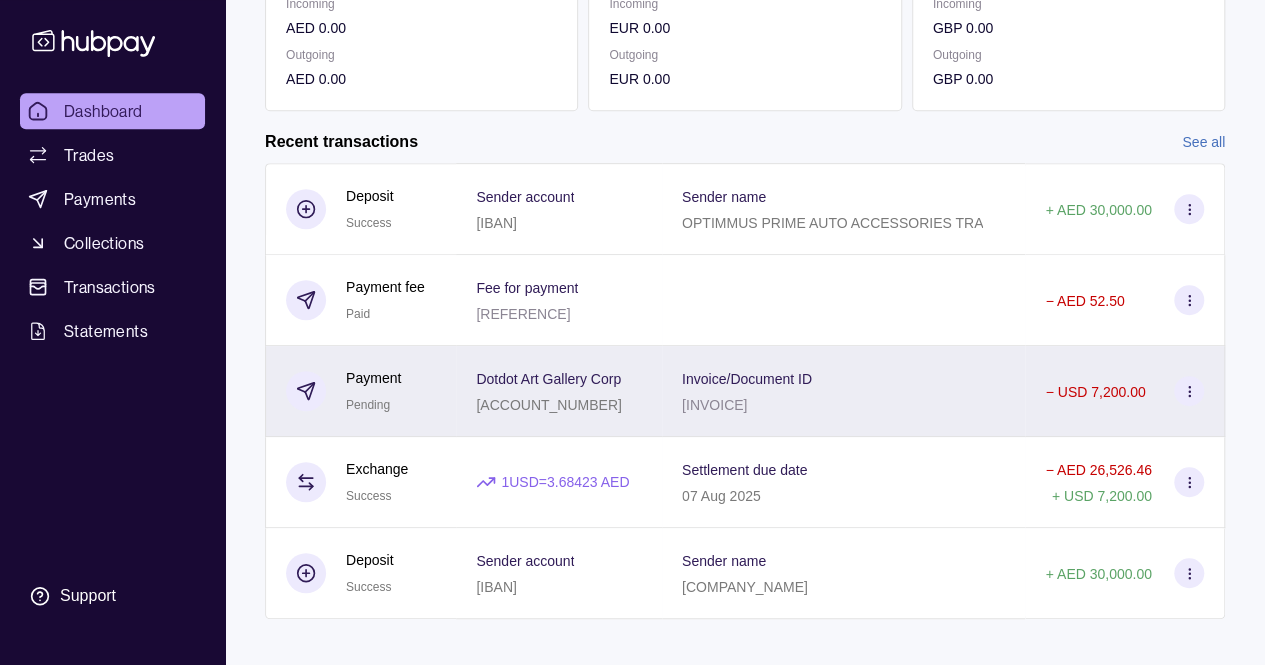 scroll, scrollTop: 416, scrollLeft: 0, axis: vertical 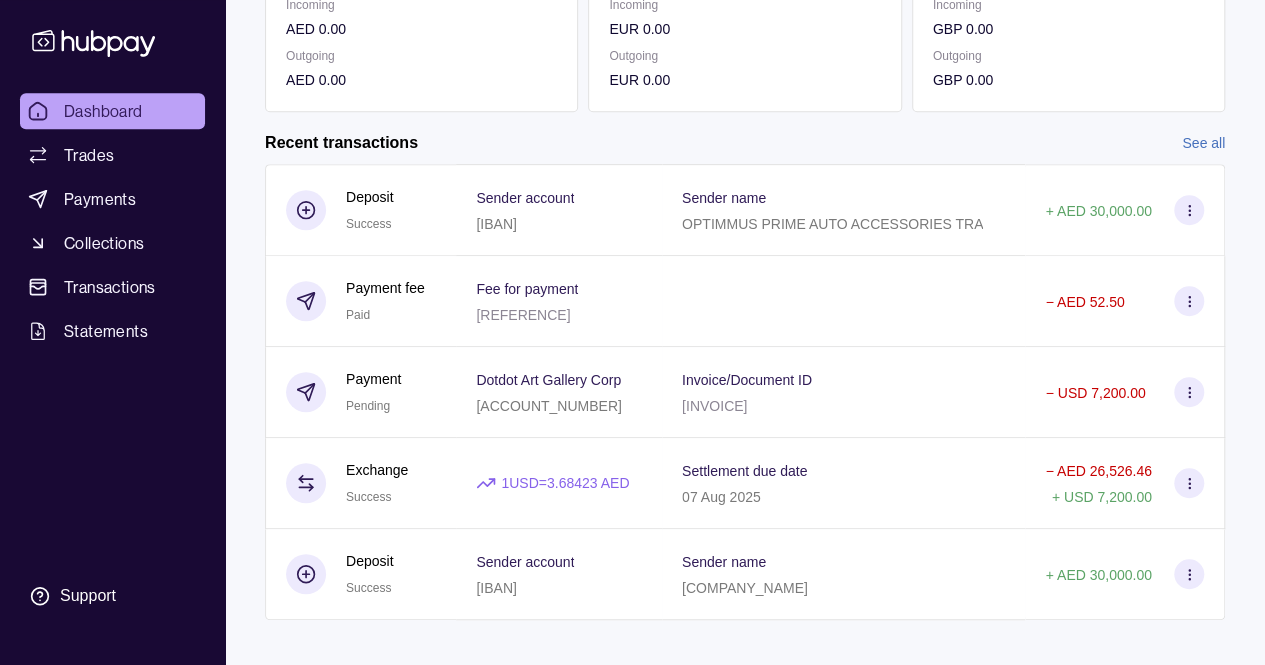 click on "Dashboard" at bounding box center (112, 111) 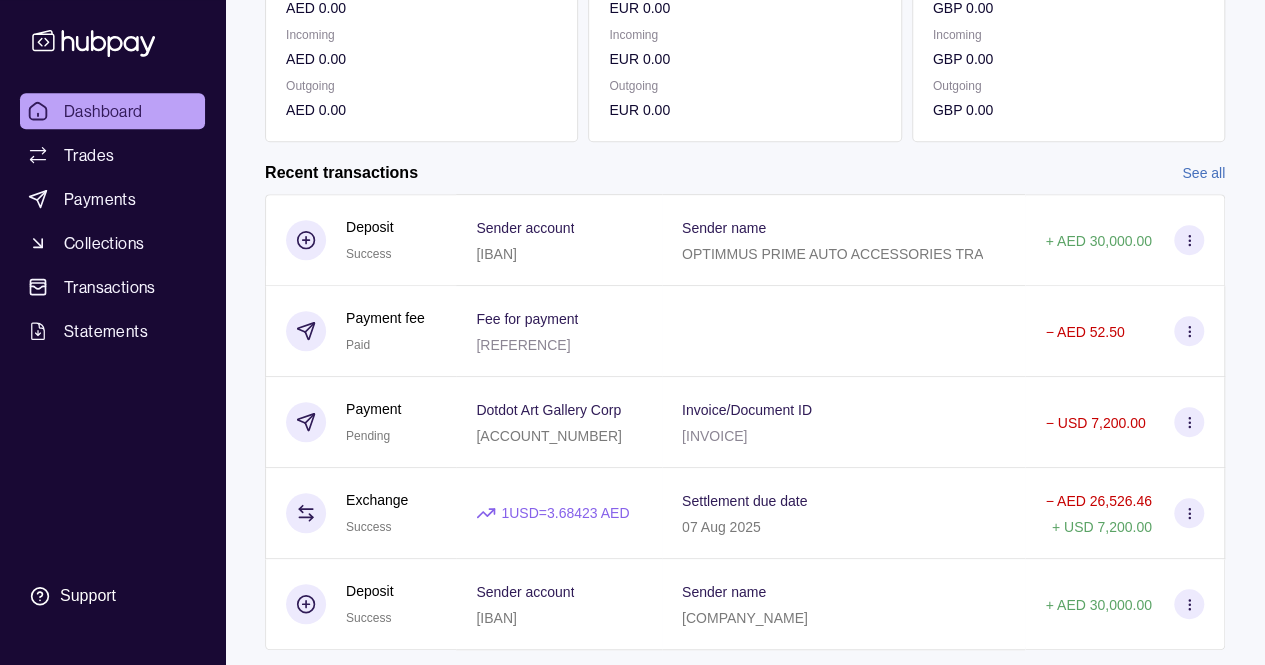 scroll, scrollTop: 516, scrollLeft: 0, axis: vertical 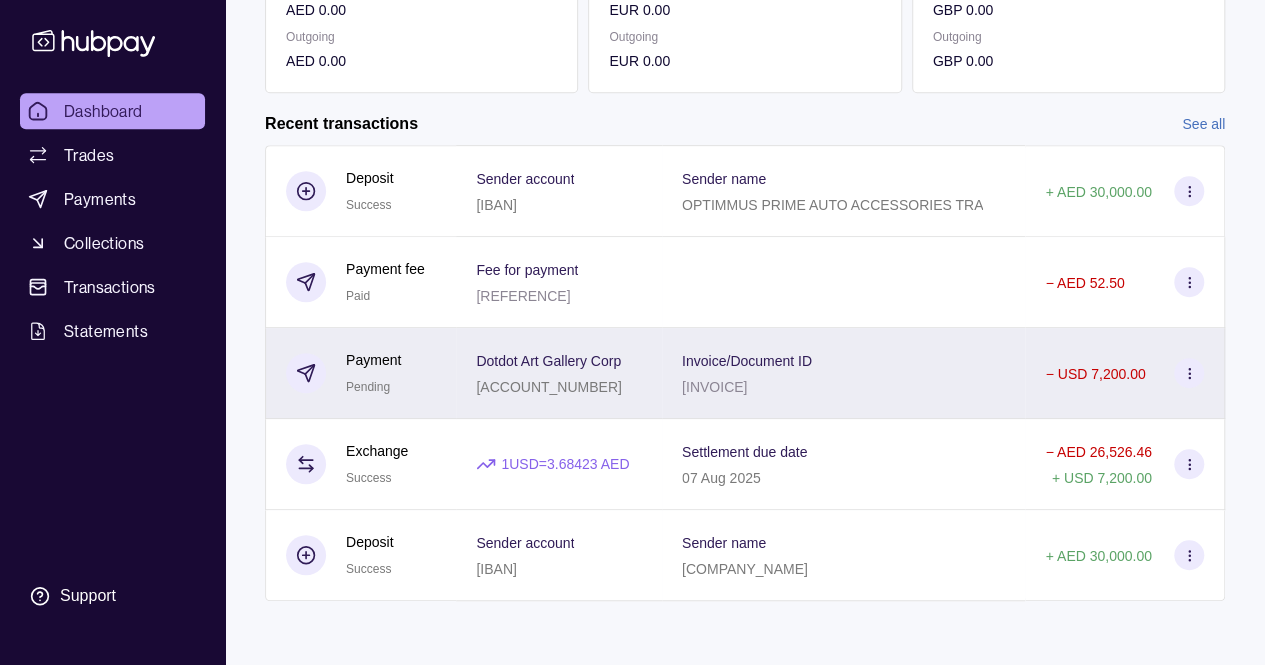 click on "Invoice/Document ID [INVOICE]" at bounding box center [844, 373] 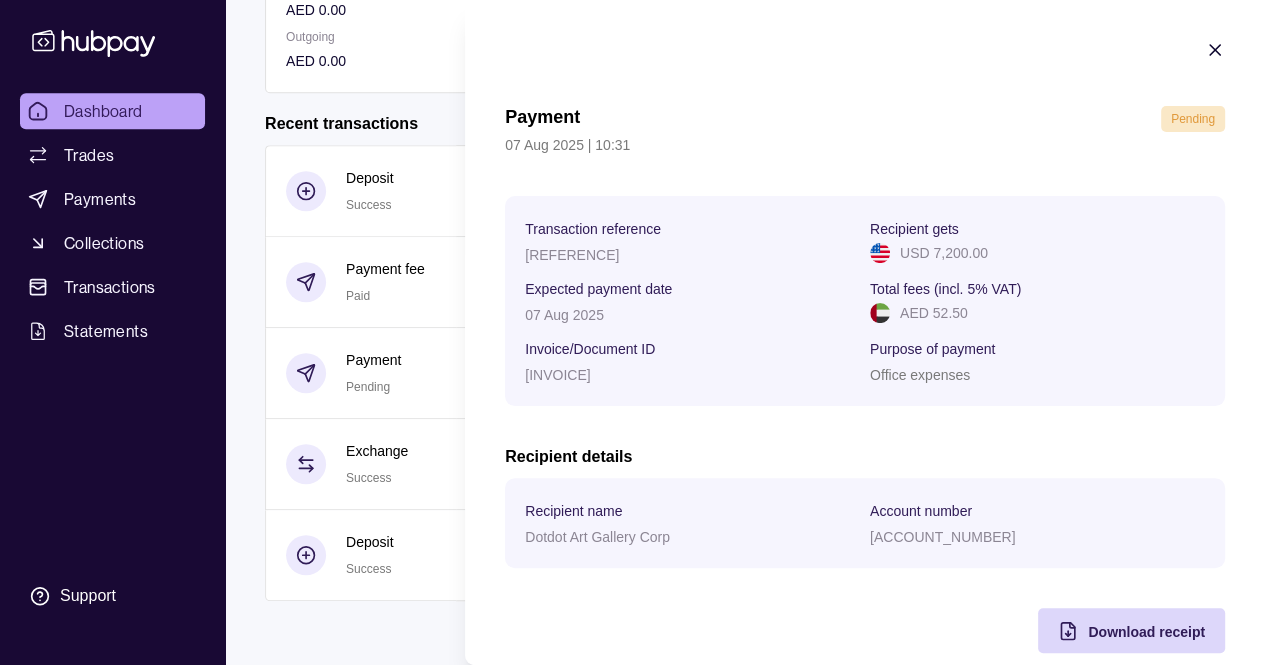 type 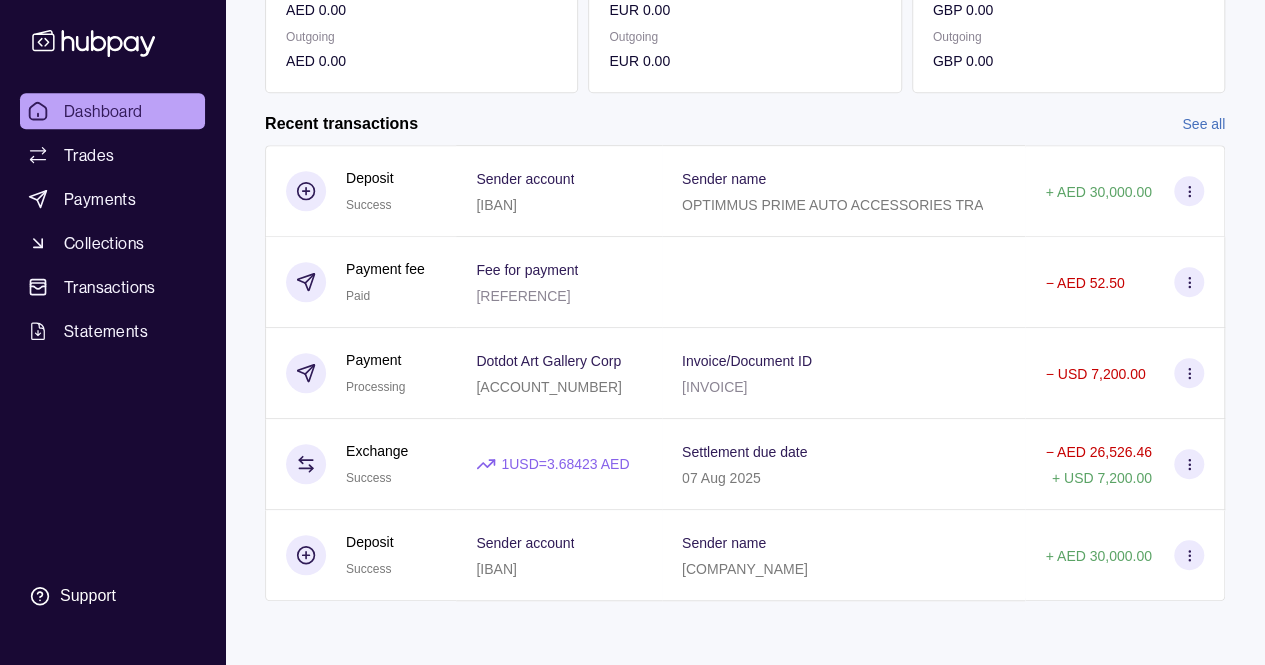 click on "Dashboard Trades Payments Collections Transactions Statements Support A Hello, [FULL_NAME] [COMPANY_NAME] Account Terms and conditions Privacy policy Sign out Dashboard Add funds AED 33,717.38 [IBAN] Due AED 0.00 Incoming AED 0.00 Outgoing AED 0.00 EUR 0.00 Due EUR 0.00 Incoming EUR 0.00 Outgoing EUR 0.00 GBP 0.00 Due GBP 0.00 Incoming GBP 0.00 Outgoing GBP 0.00 USD 0.00 Due USD 0.00 Incoming USD 0.00 Outgoing USD 7,200.00 Request new currencies Recent transactions +" at bounding box center [632, 115] 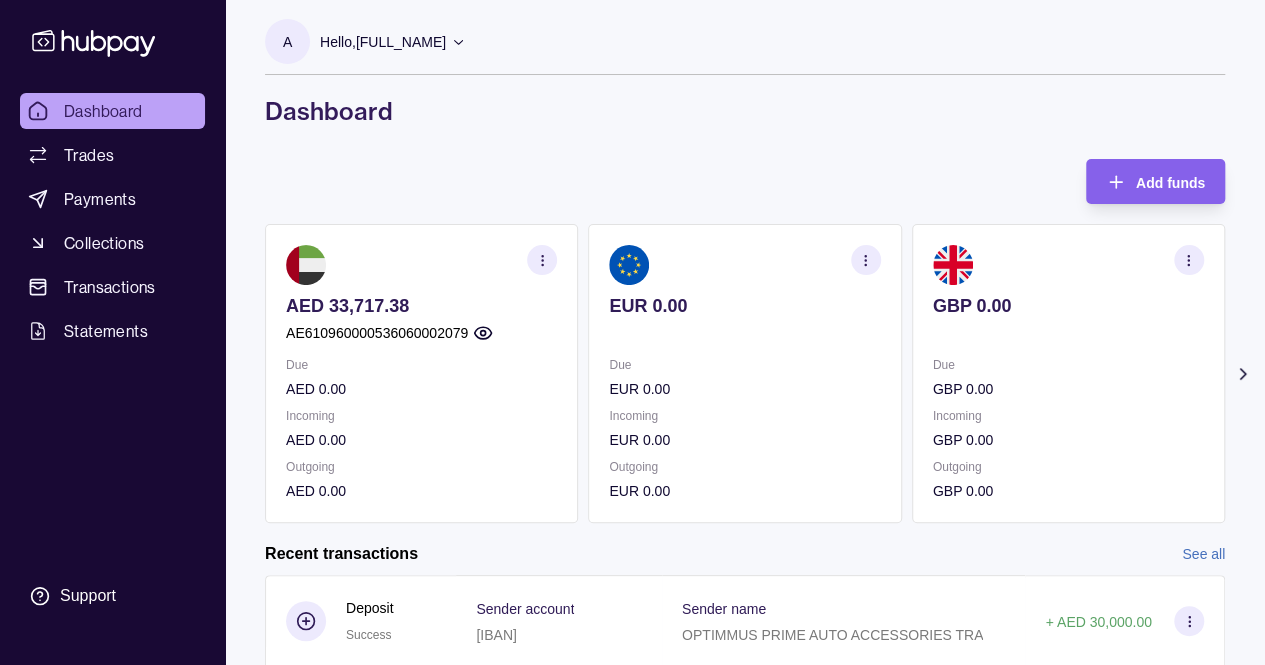 scroll, scrollTop: 0, scrollLeft: 0, axis: both 